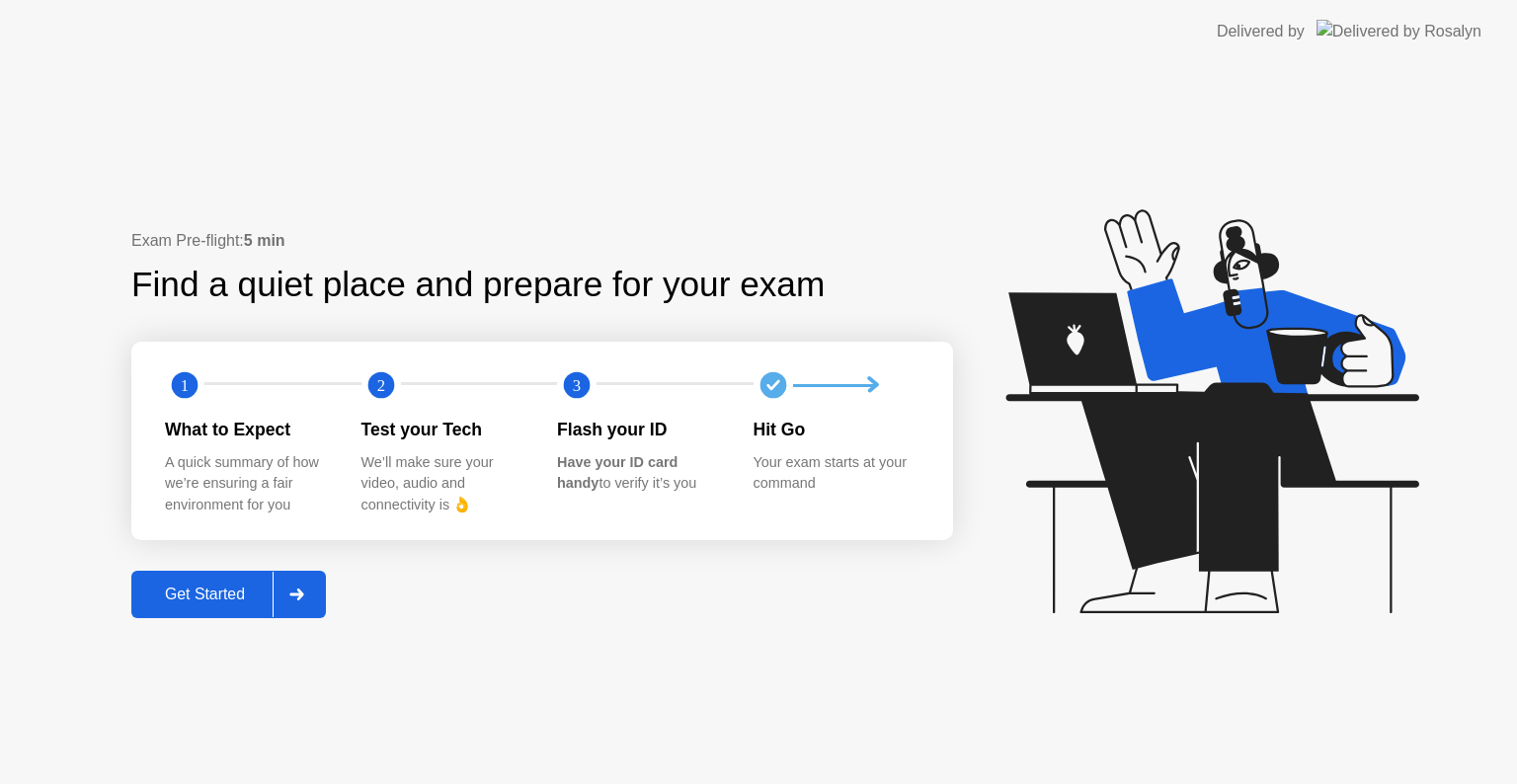 scroll, scrollTop: 0, scrollLeft: 0, axis: both 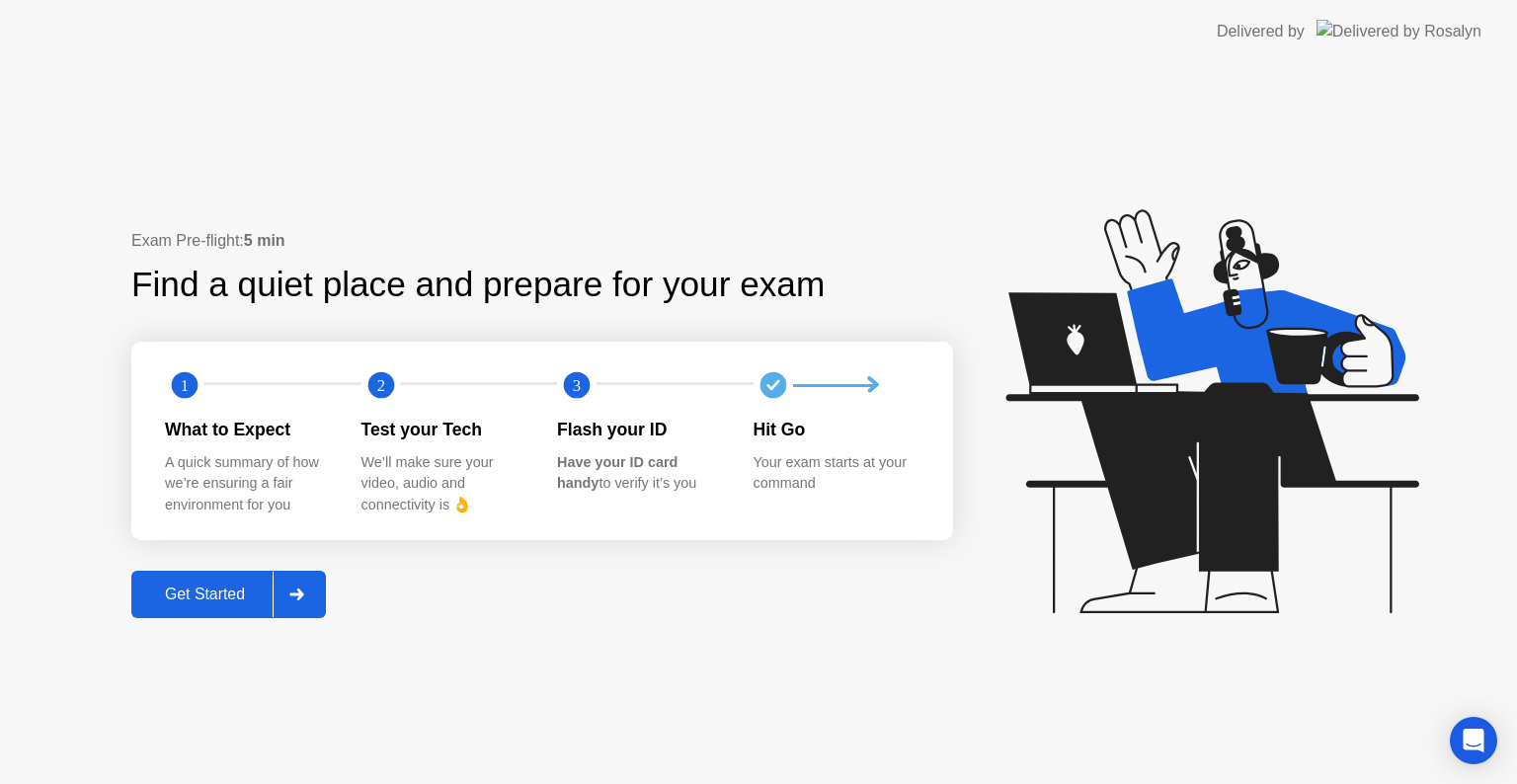 click on "Get Started" 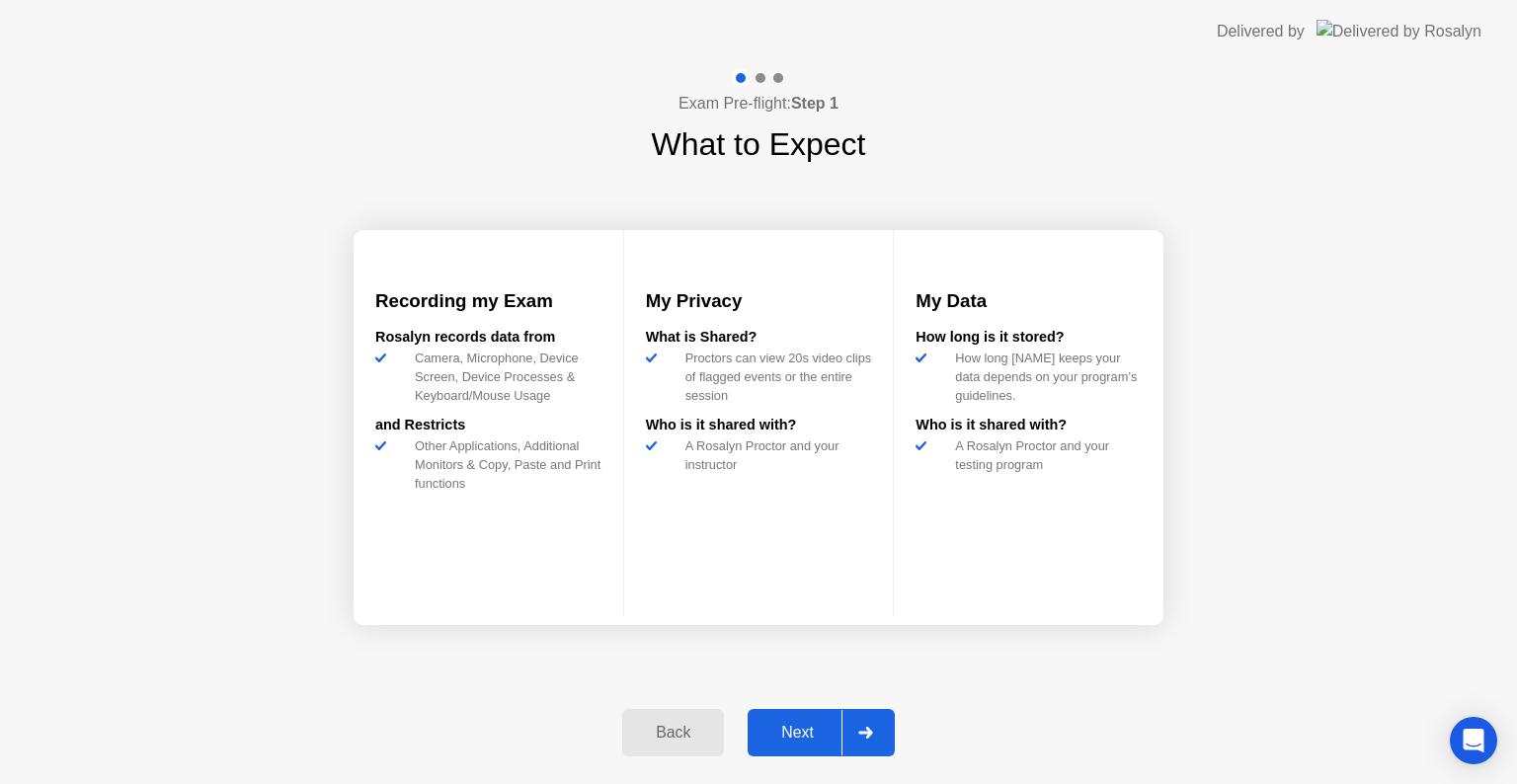 click on "Next" 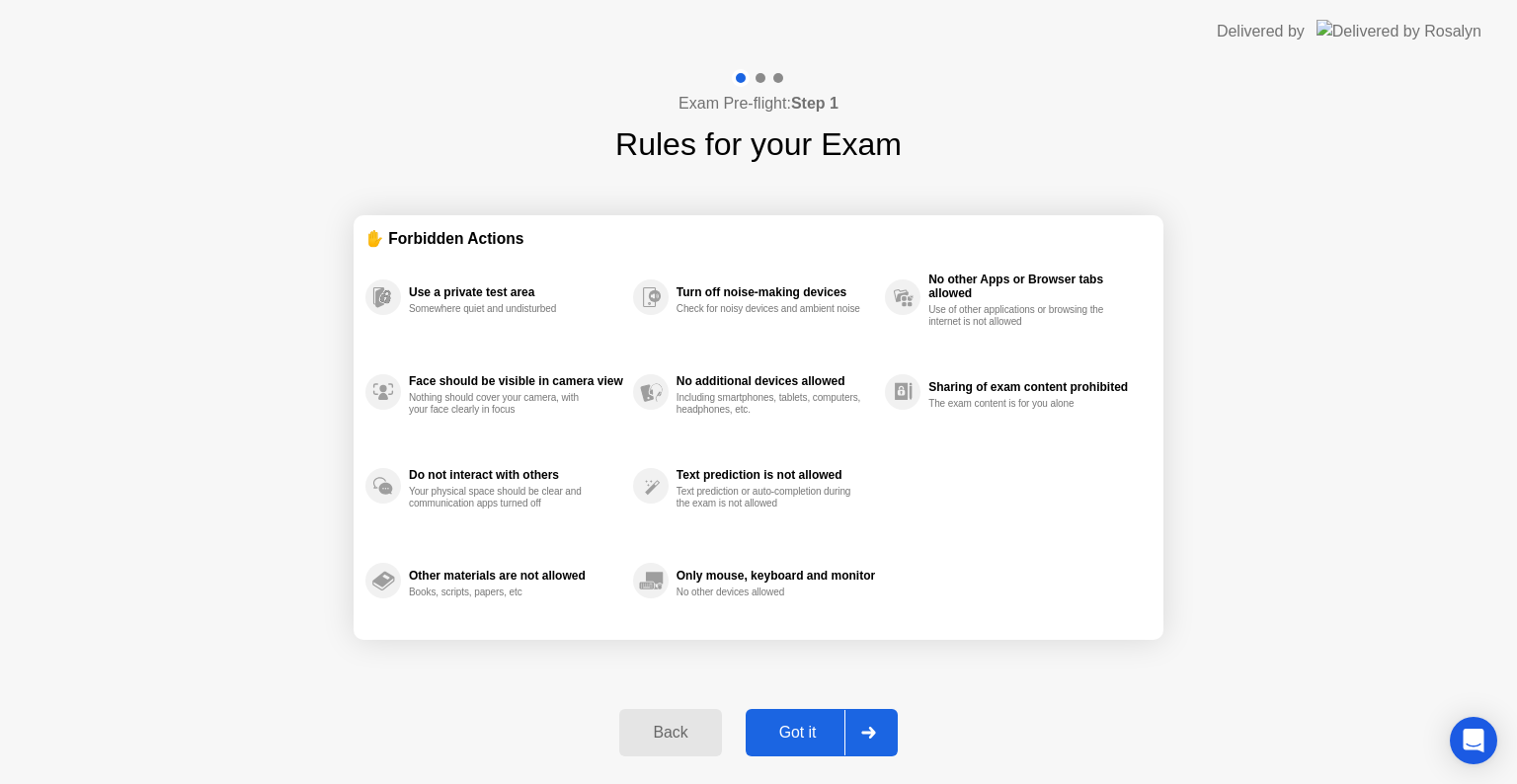click on "Got it" 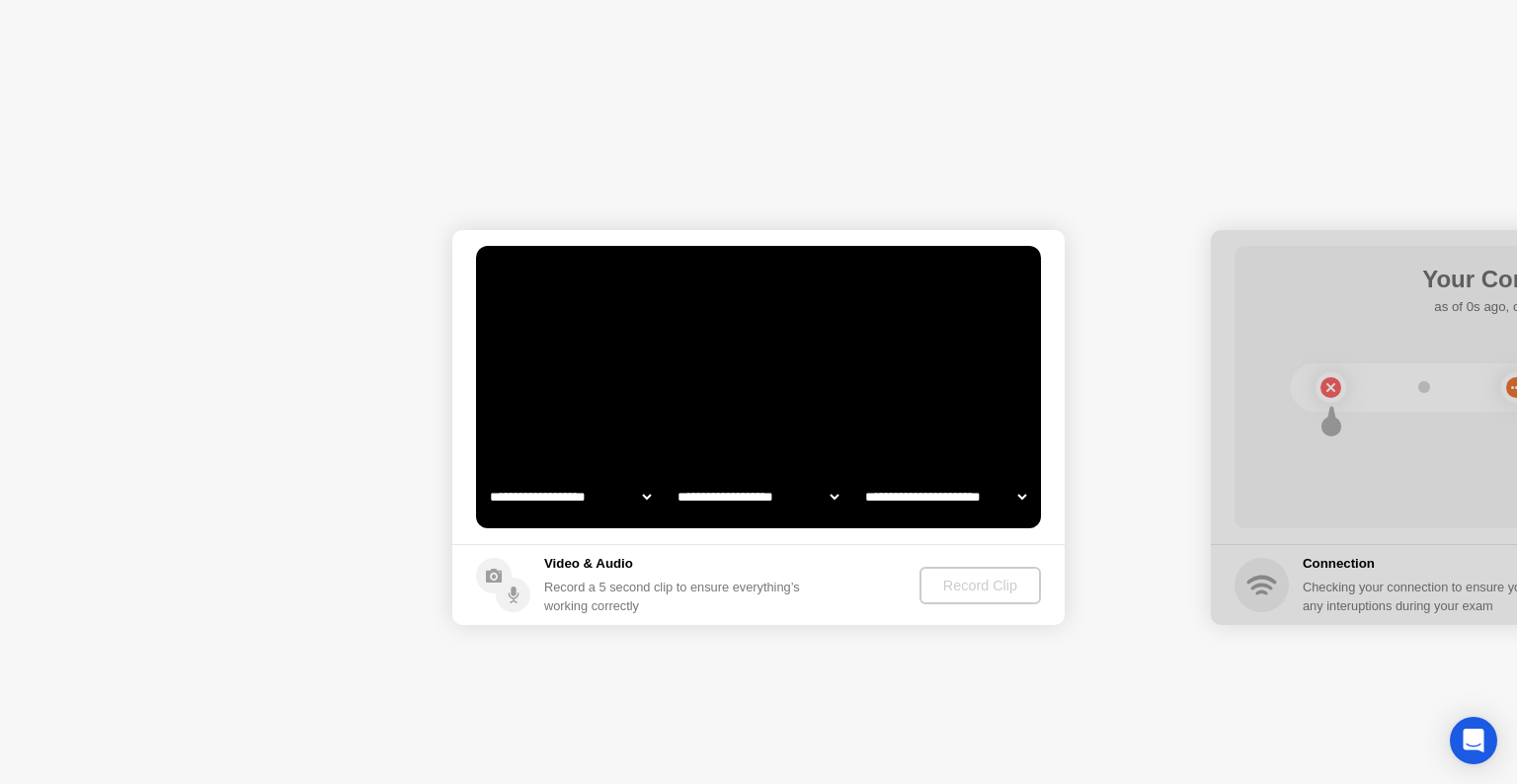 select on "**********" 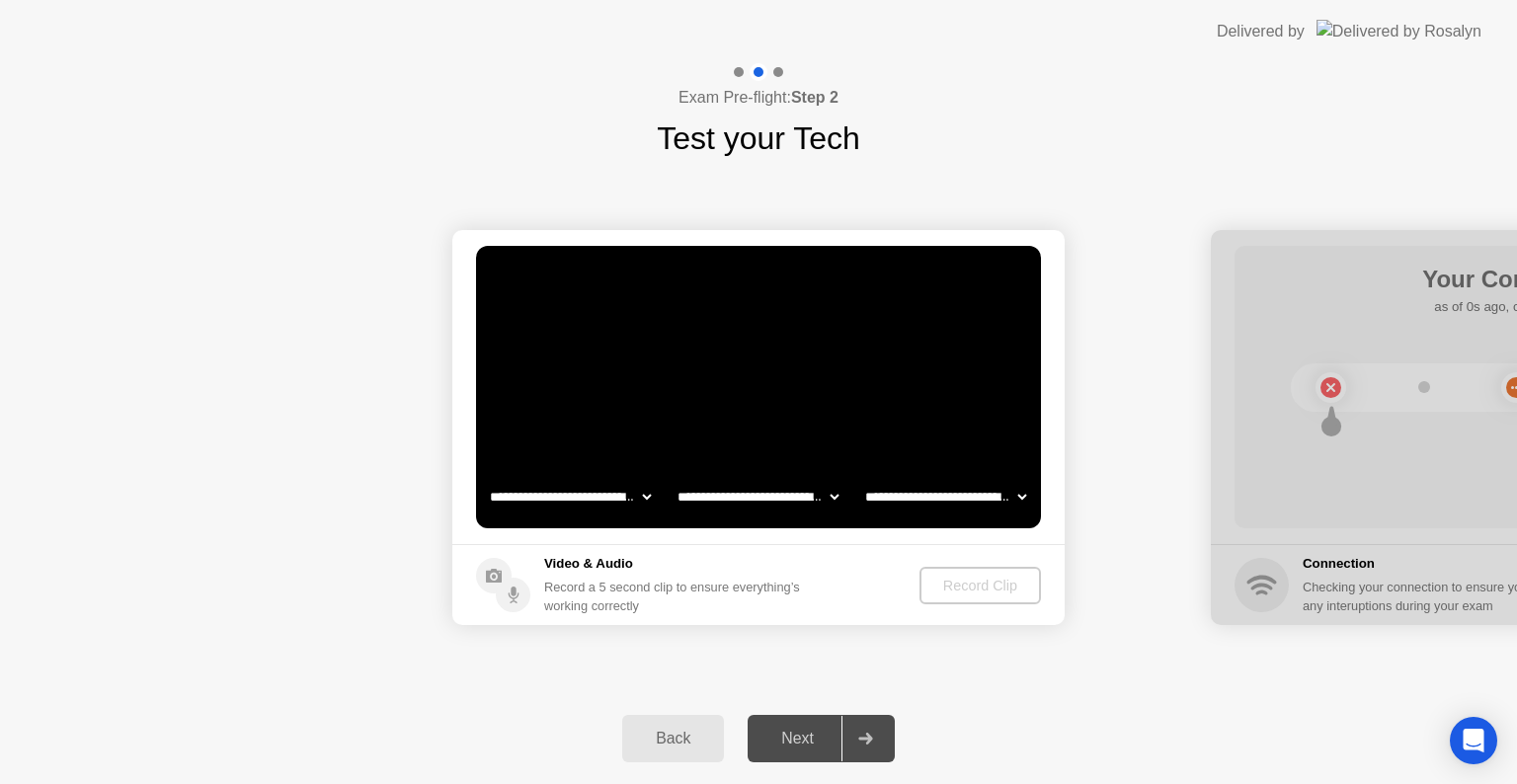 click on "**********" 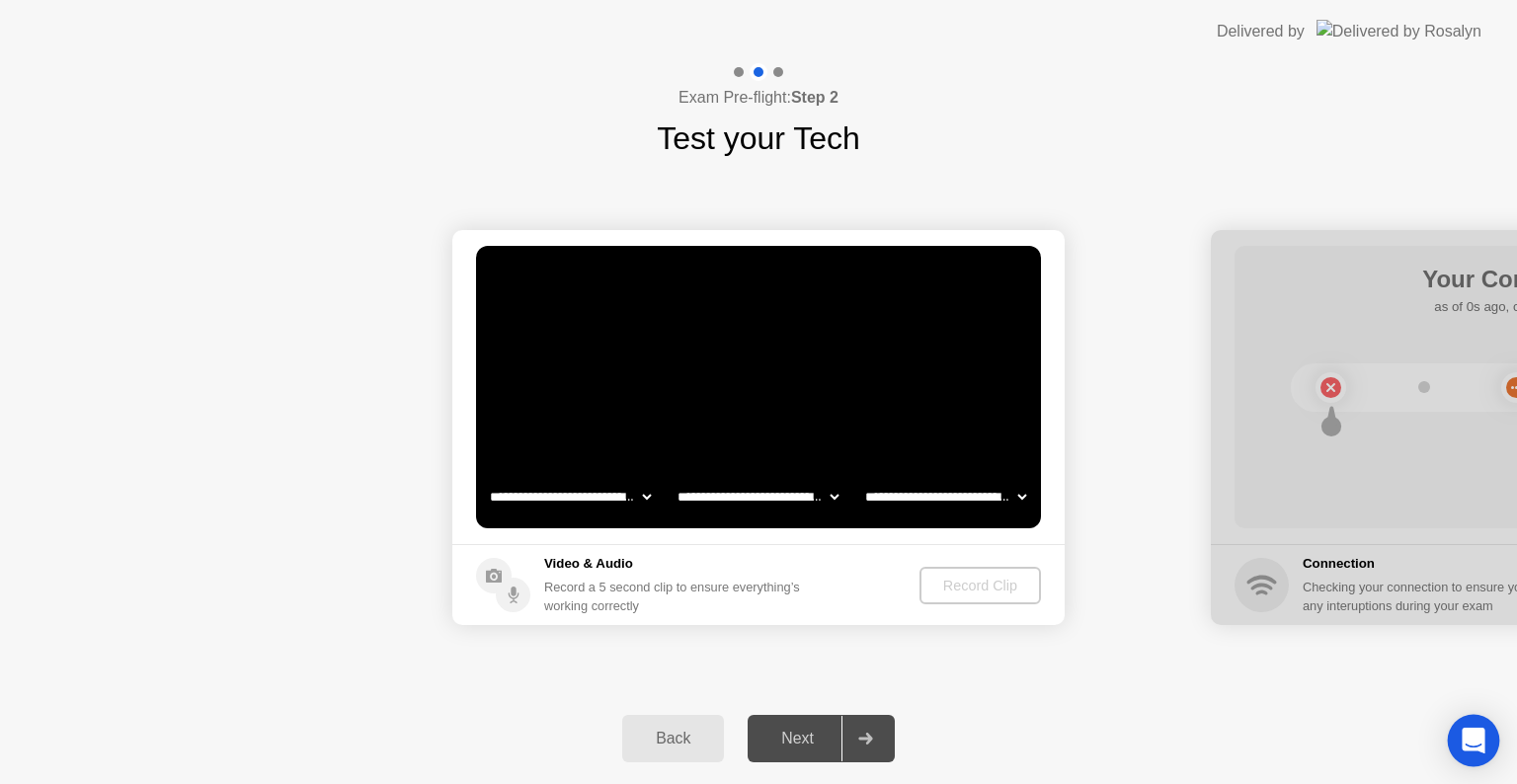 click 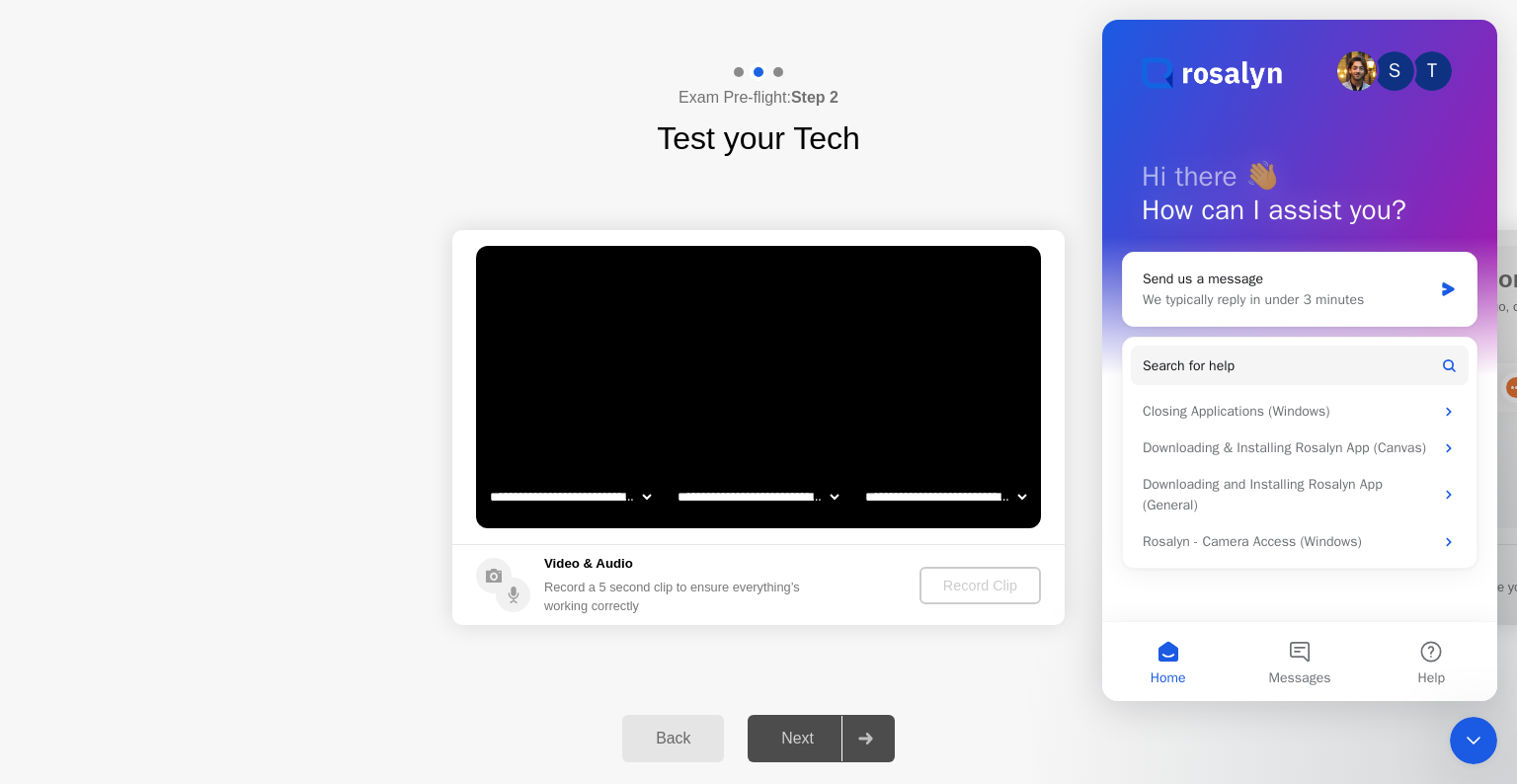 scroll, scrollTop: 0, scrollLeft: 0, axis: both 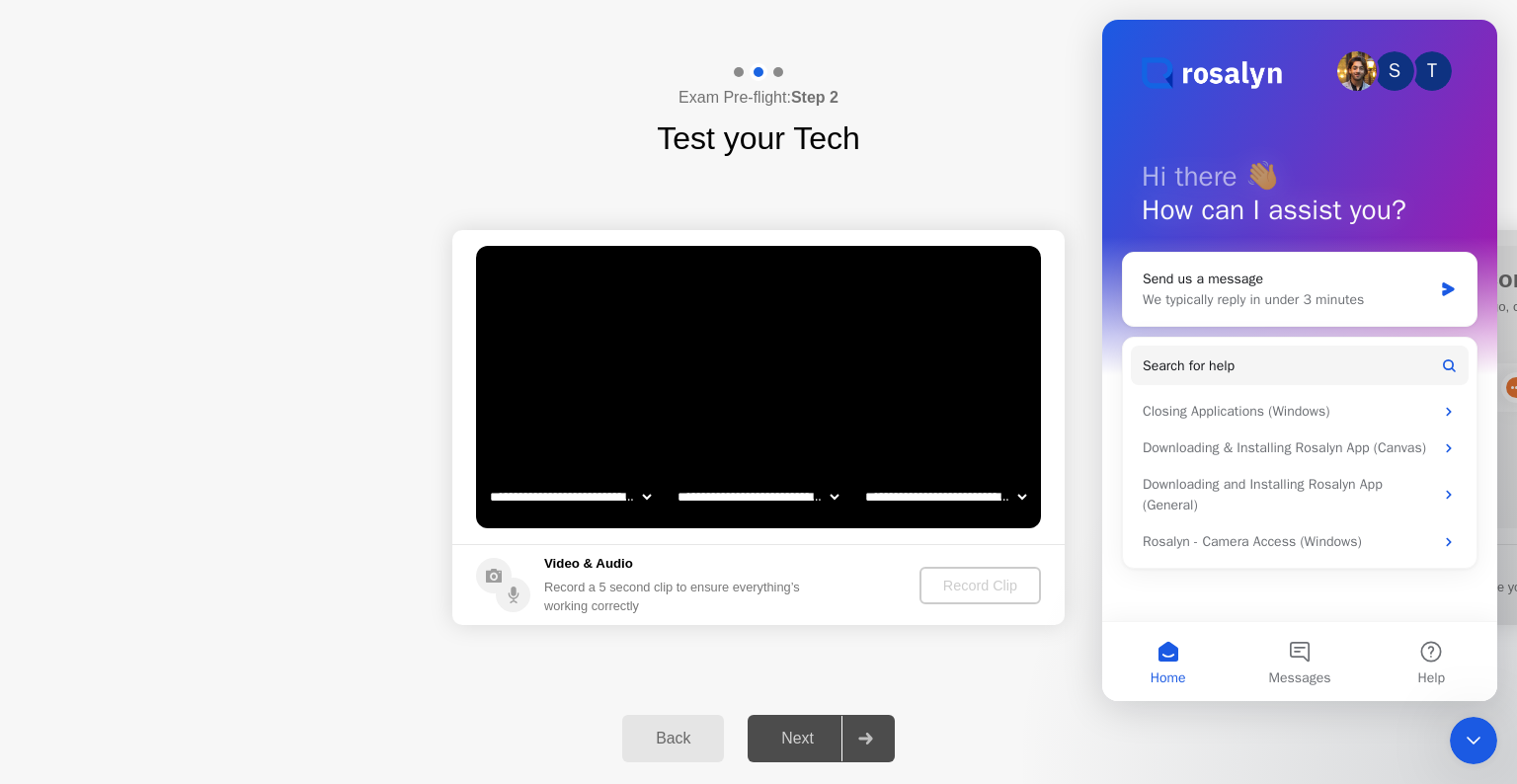 click on "Exam Pre-flight:  Step 2 Test your Tech" 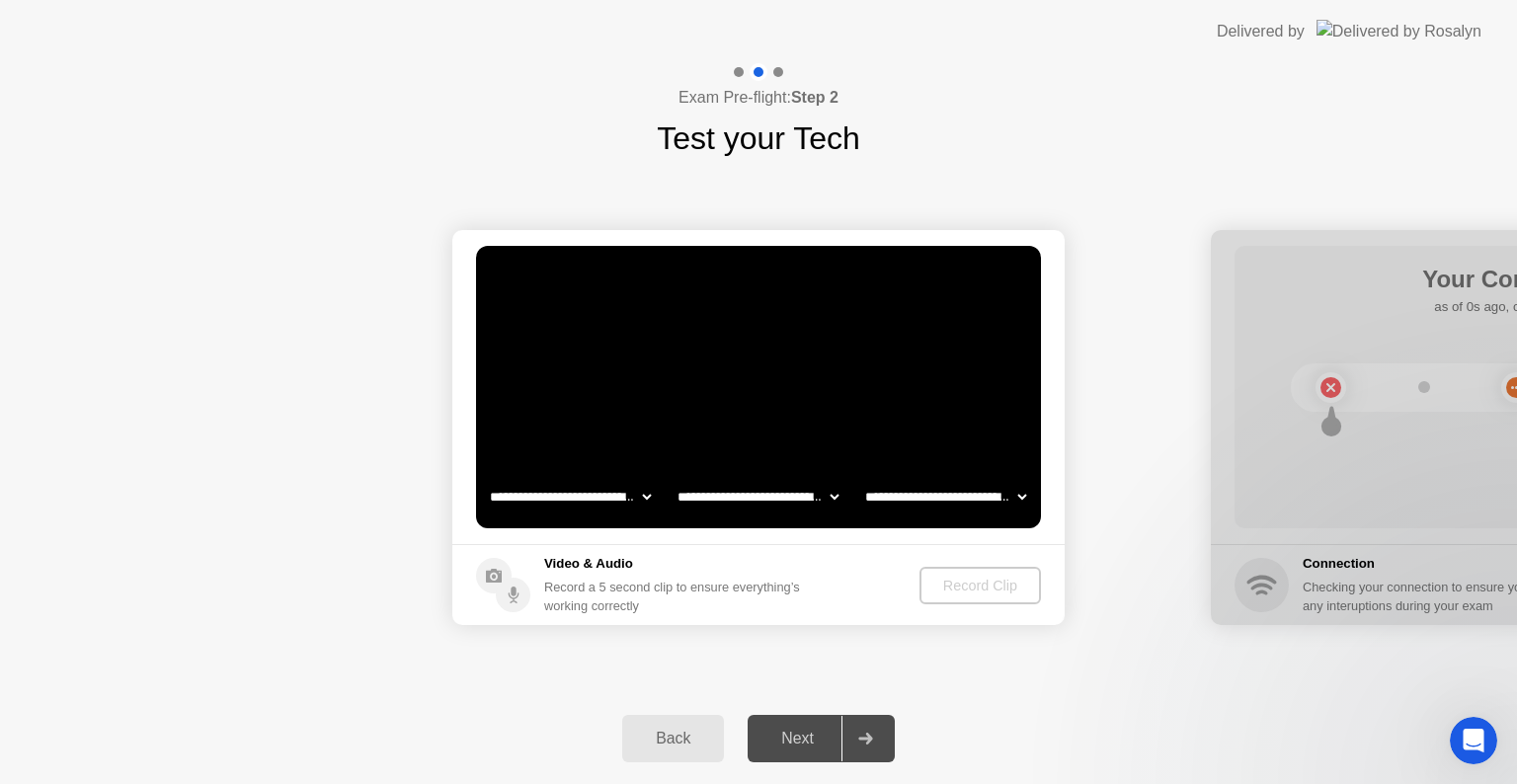 scroll, scrollTop: 0, scrollLeft: 0, axis: both 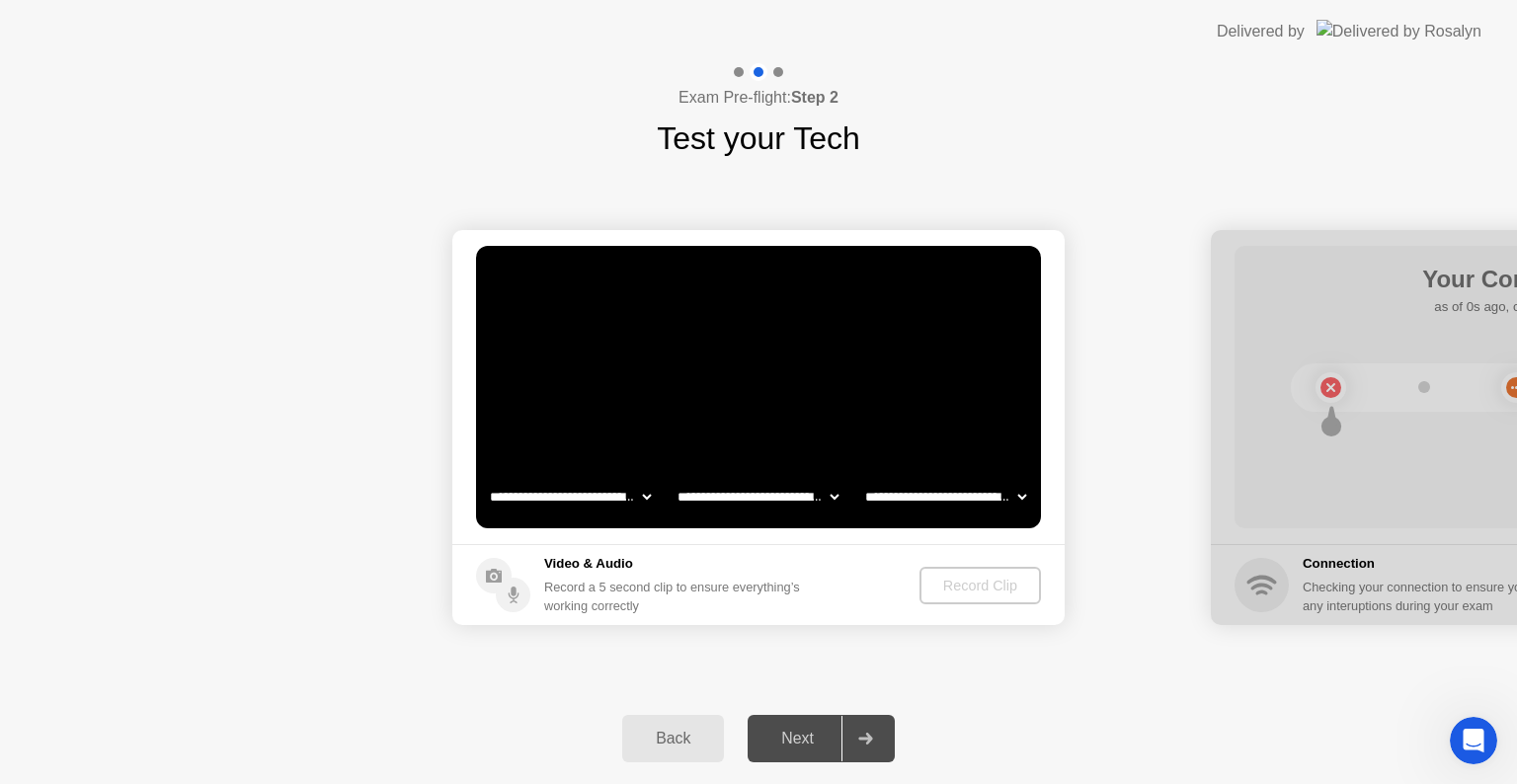 drag, startPoint x: 1440, startPoint y: 444, endPoint x: 1187, endPoint y: 484, distance: 256.14254 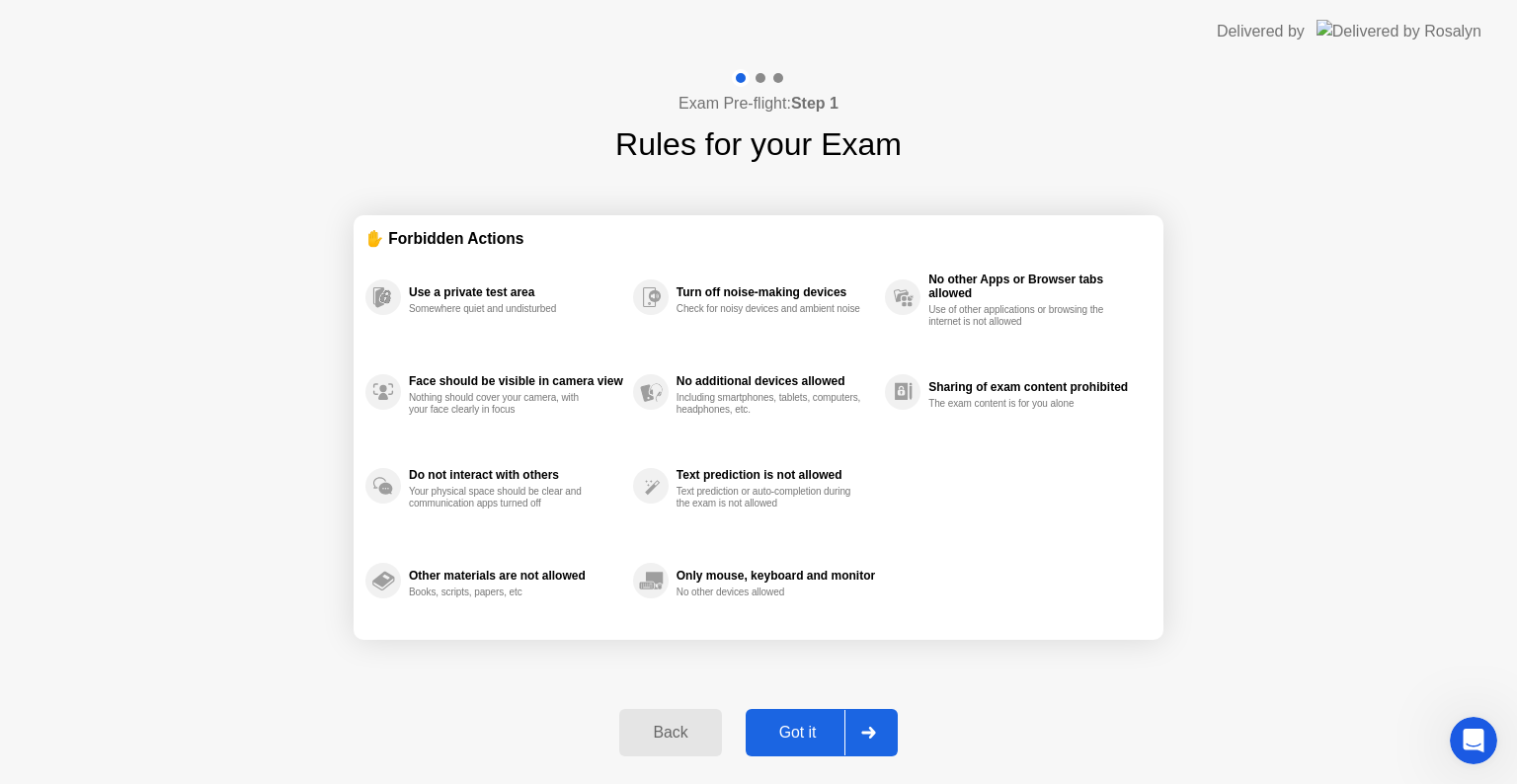 click on "Got it" 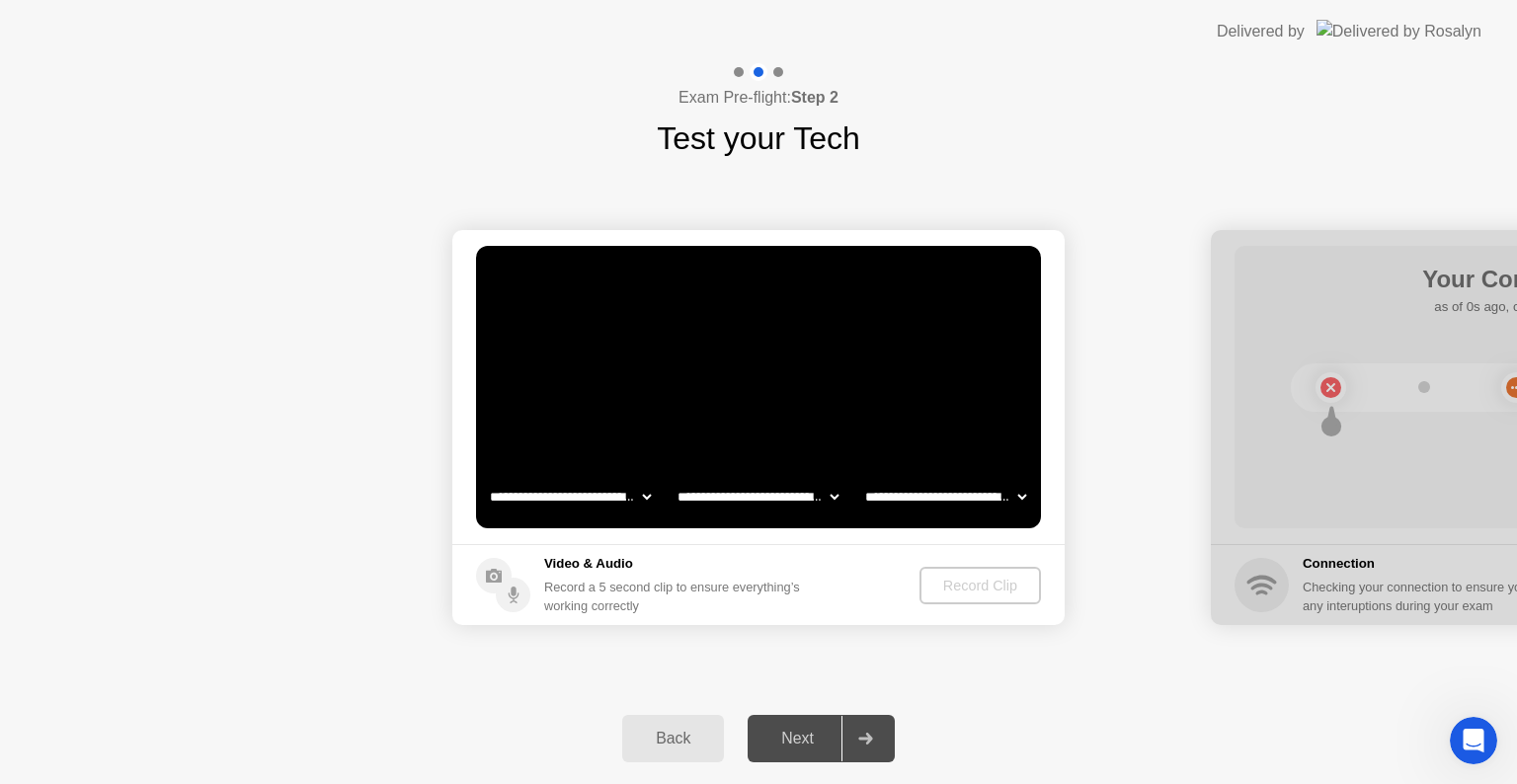 drag, startPoint x: 1348, startPoint y: 533, endPoint x: 1292, endPoint y: 537, distance: 56.14268 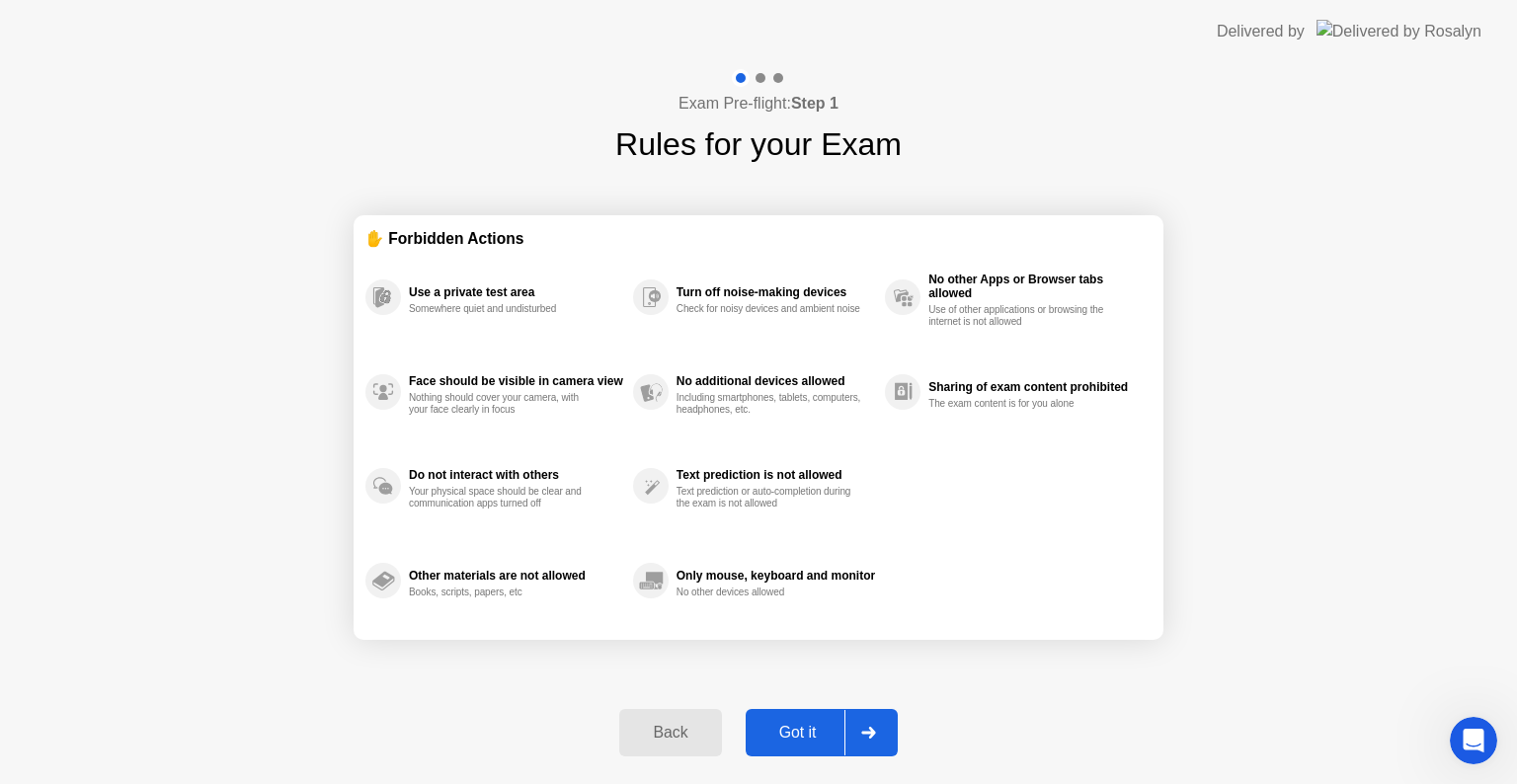 click on "Back" 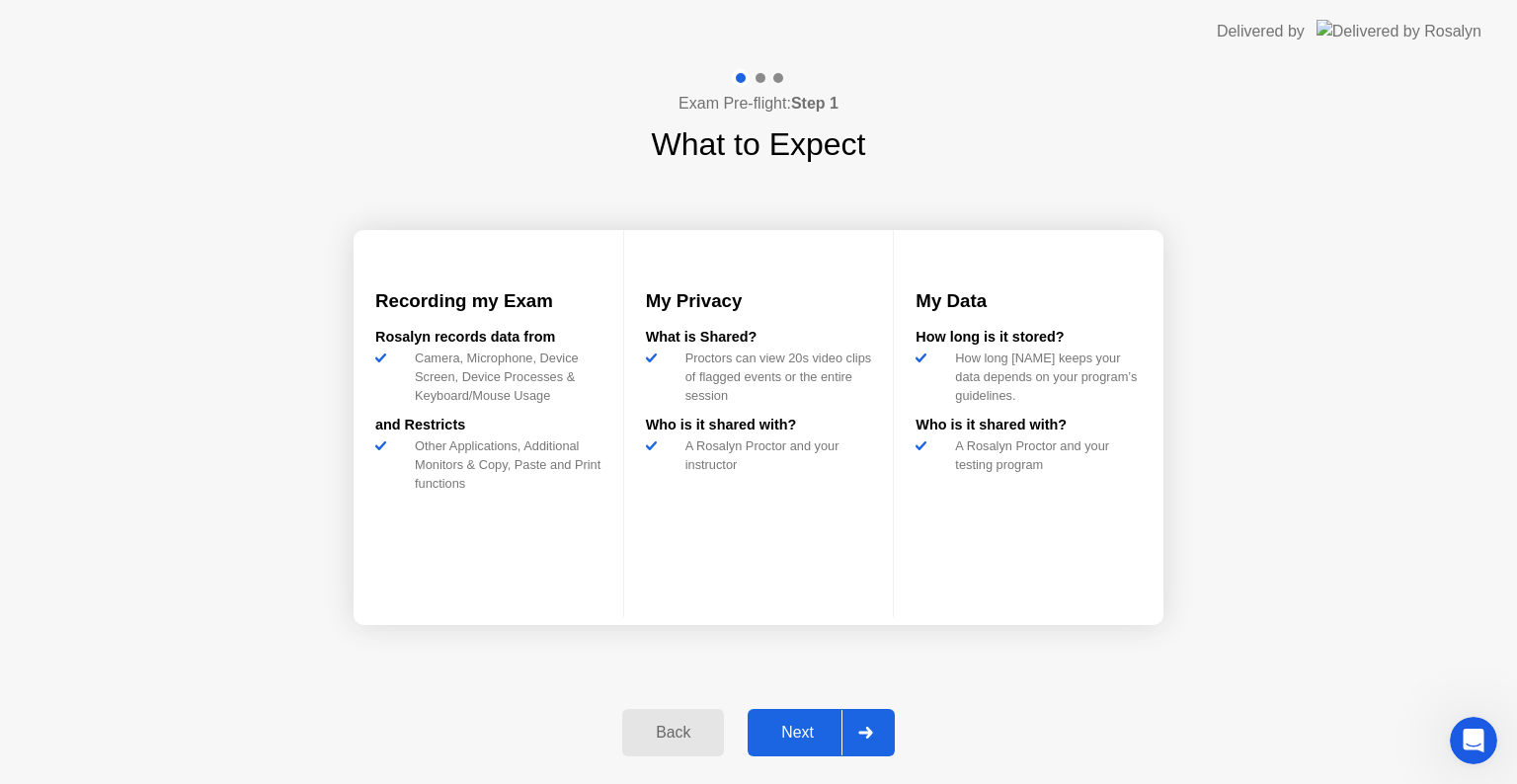 click on "Next" 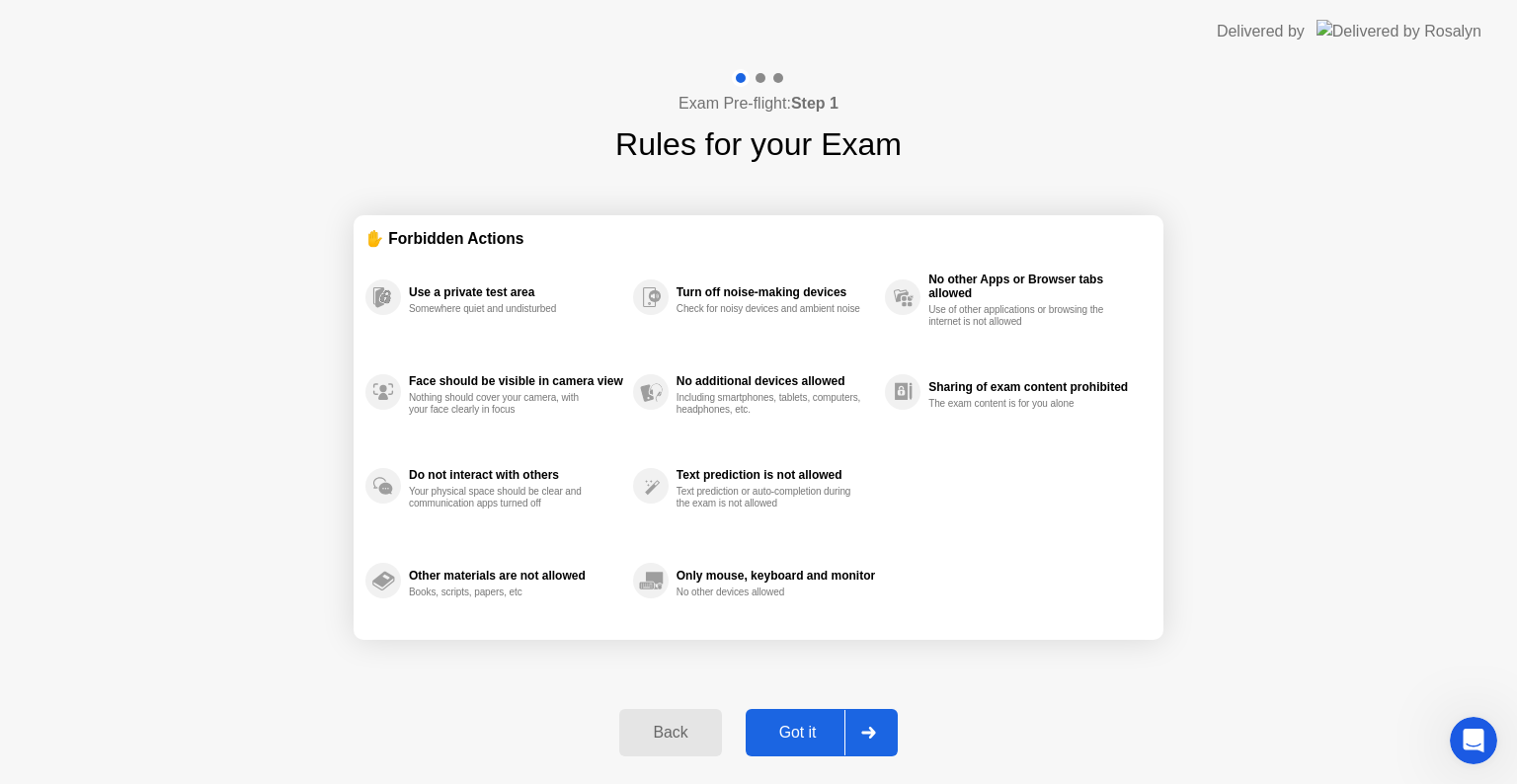click on "Got it" 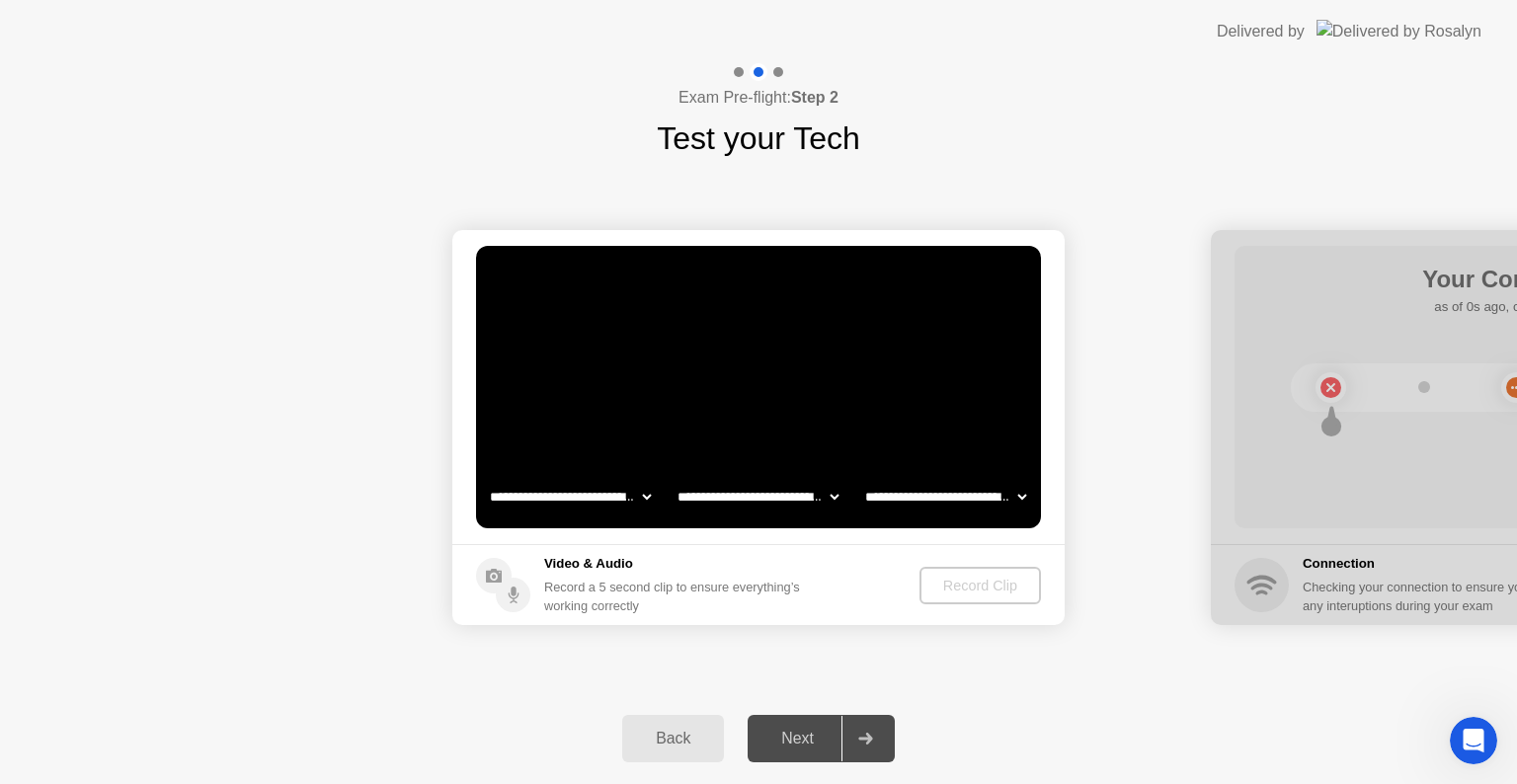 drag, startPoint x: 1441, startPoint y: 483, endPoint x: 1397, endPoint y: 503, distance: 48.332184 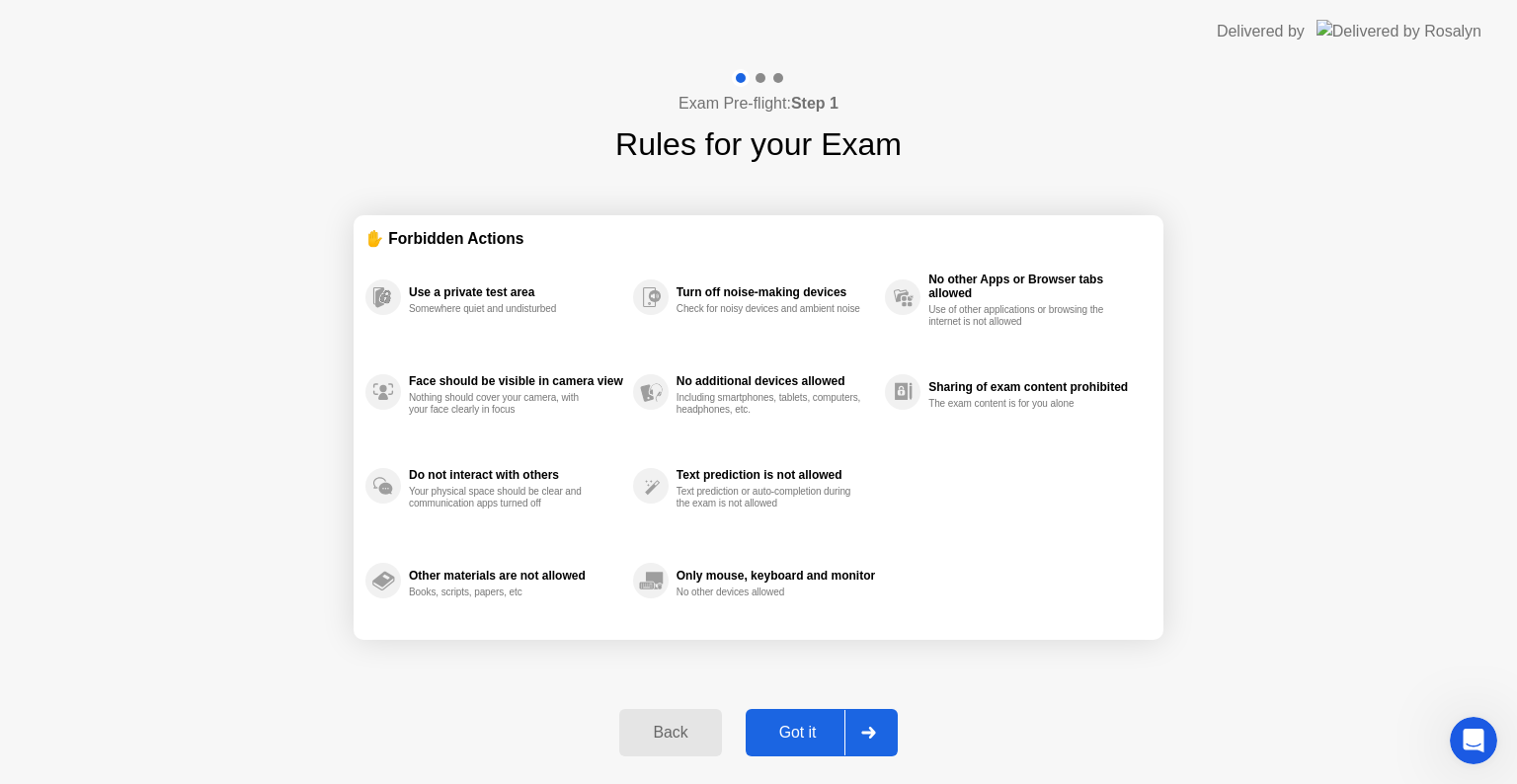 click on "Back" 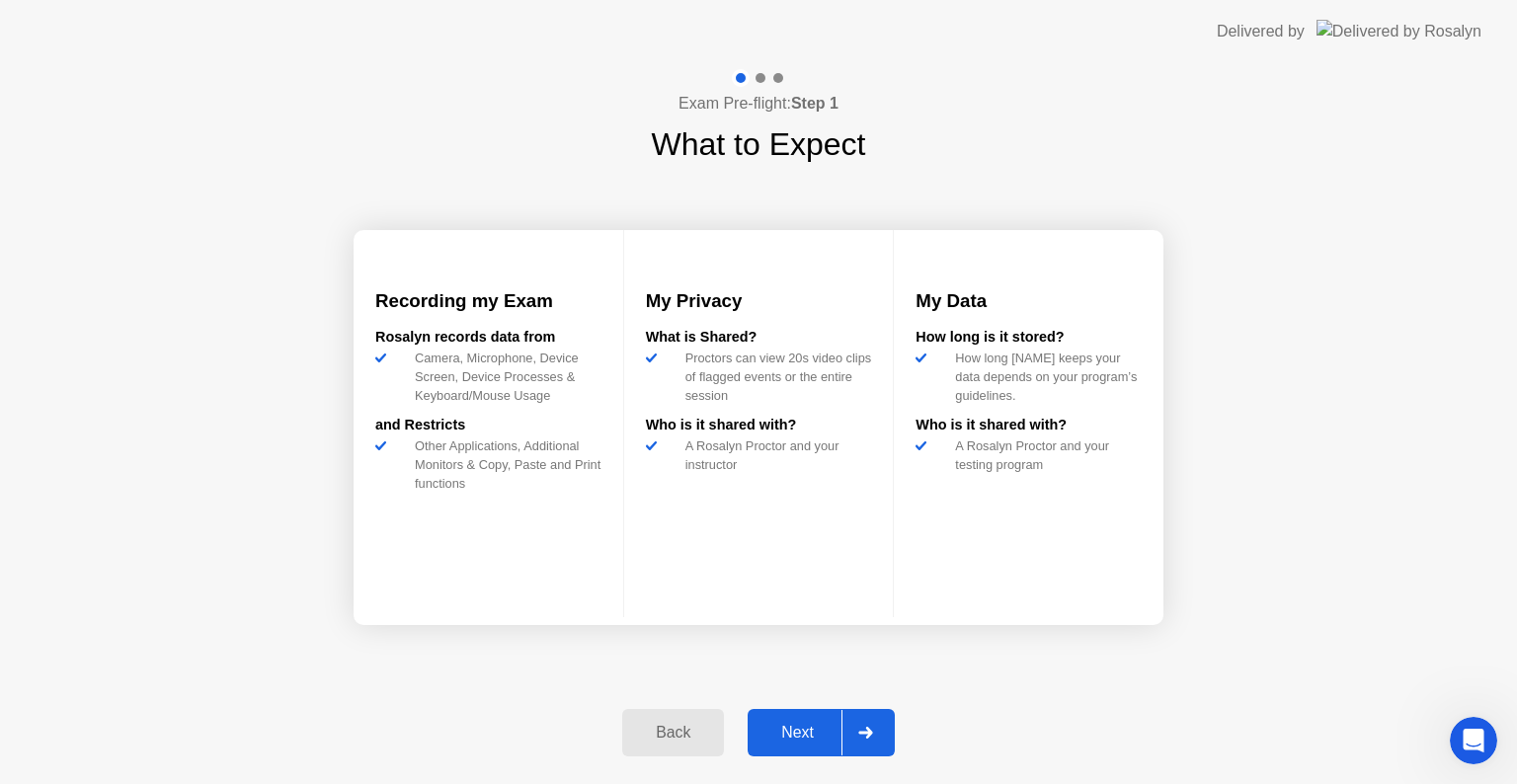 click on "Back" 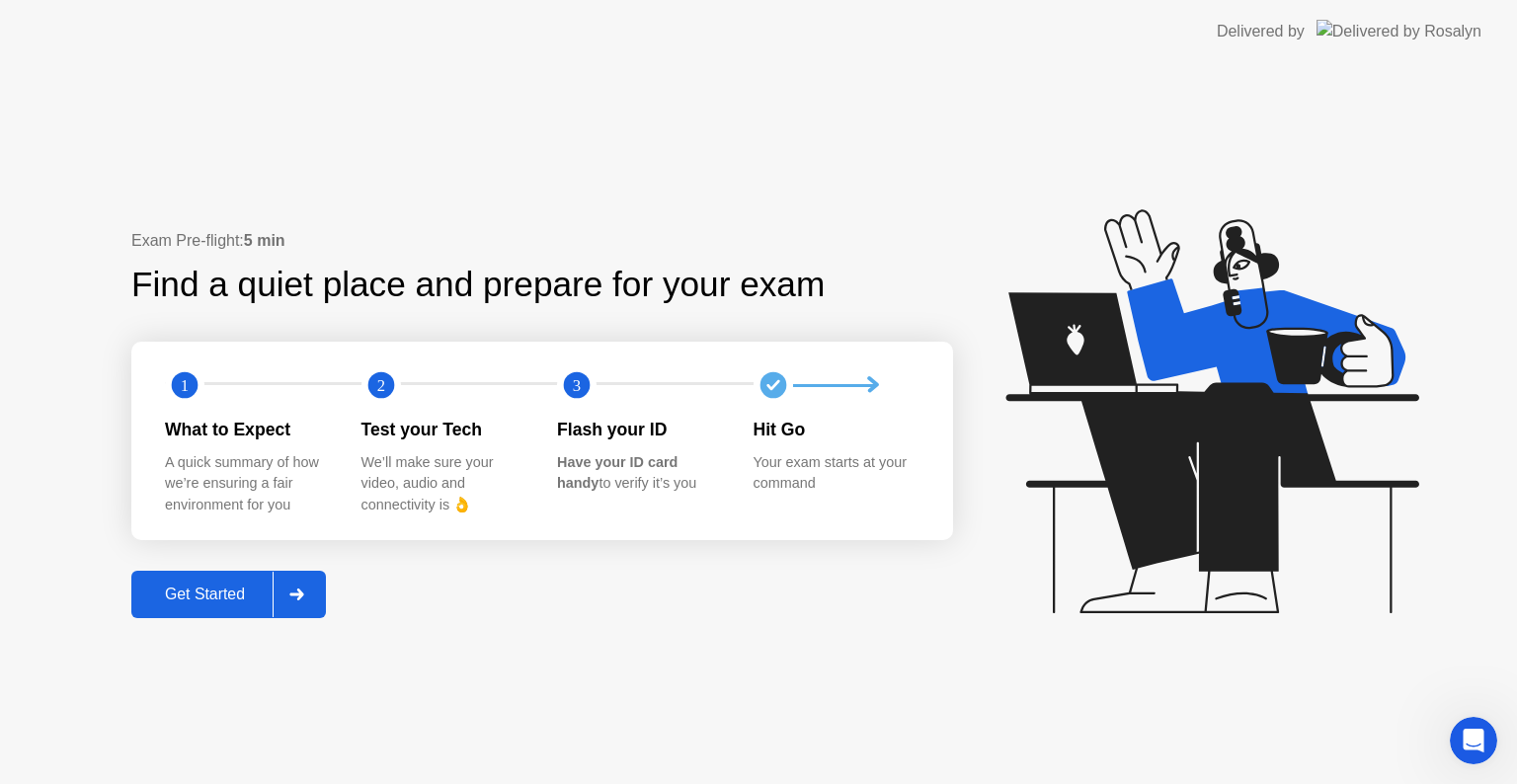 click on "Get Started" 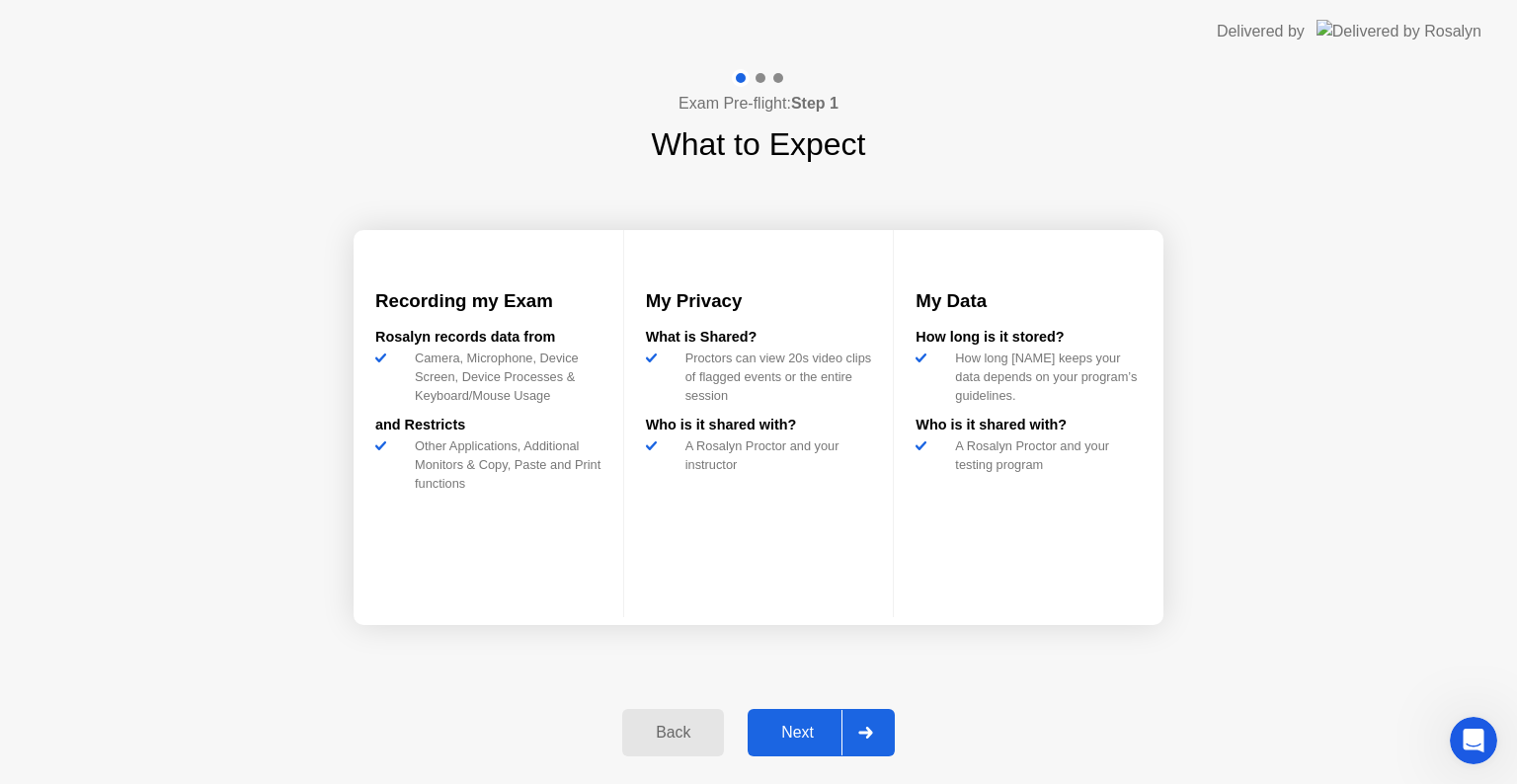 click on "Next" 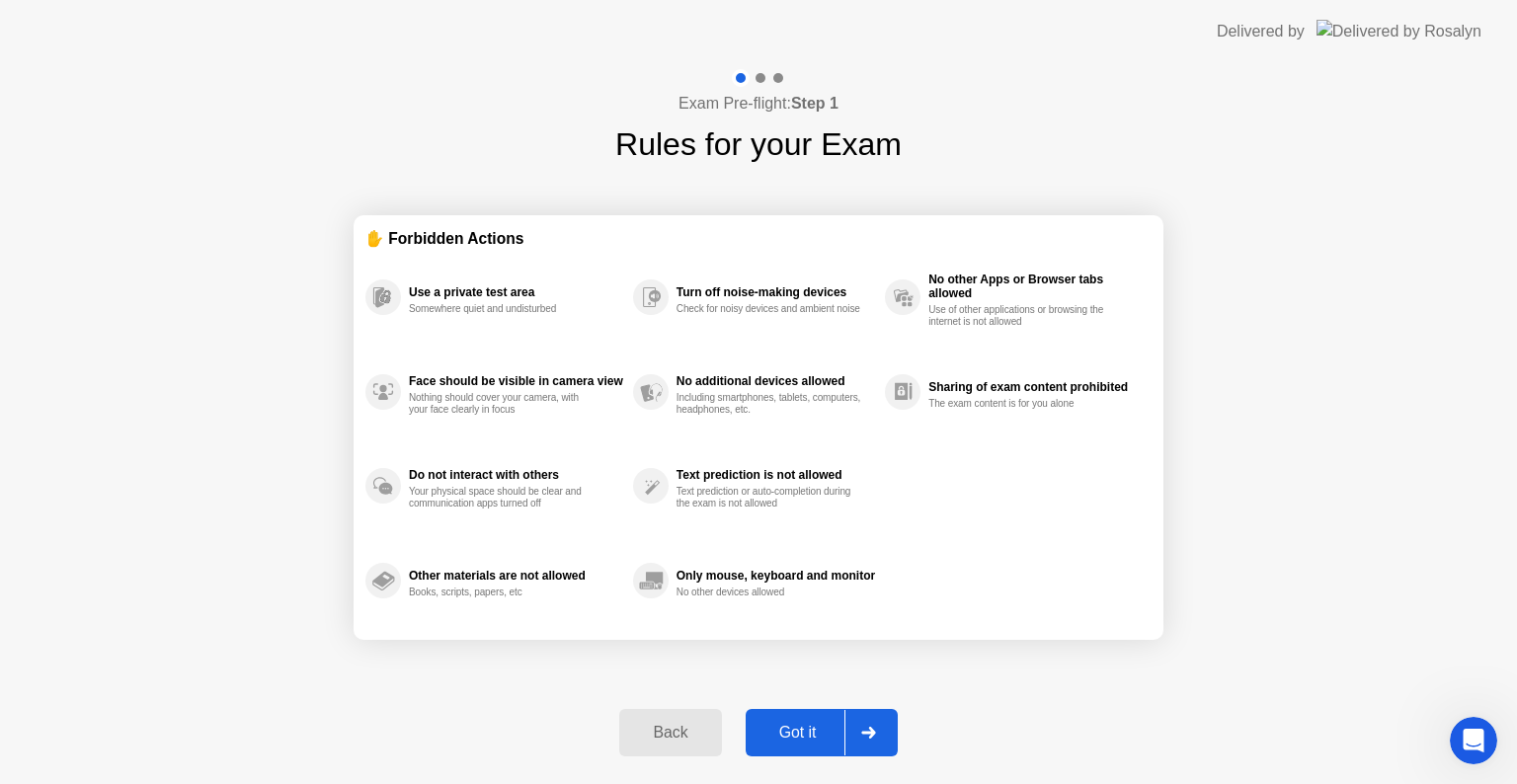 click on "Got it" 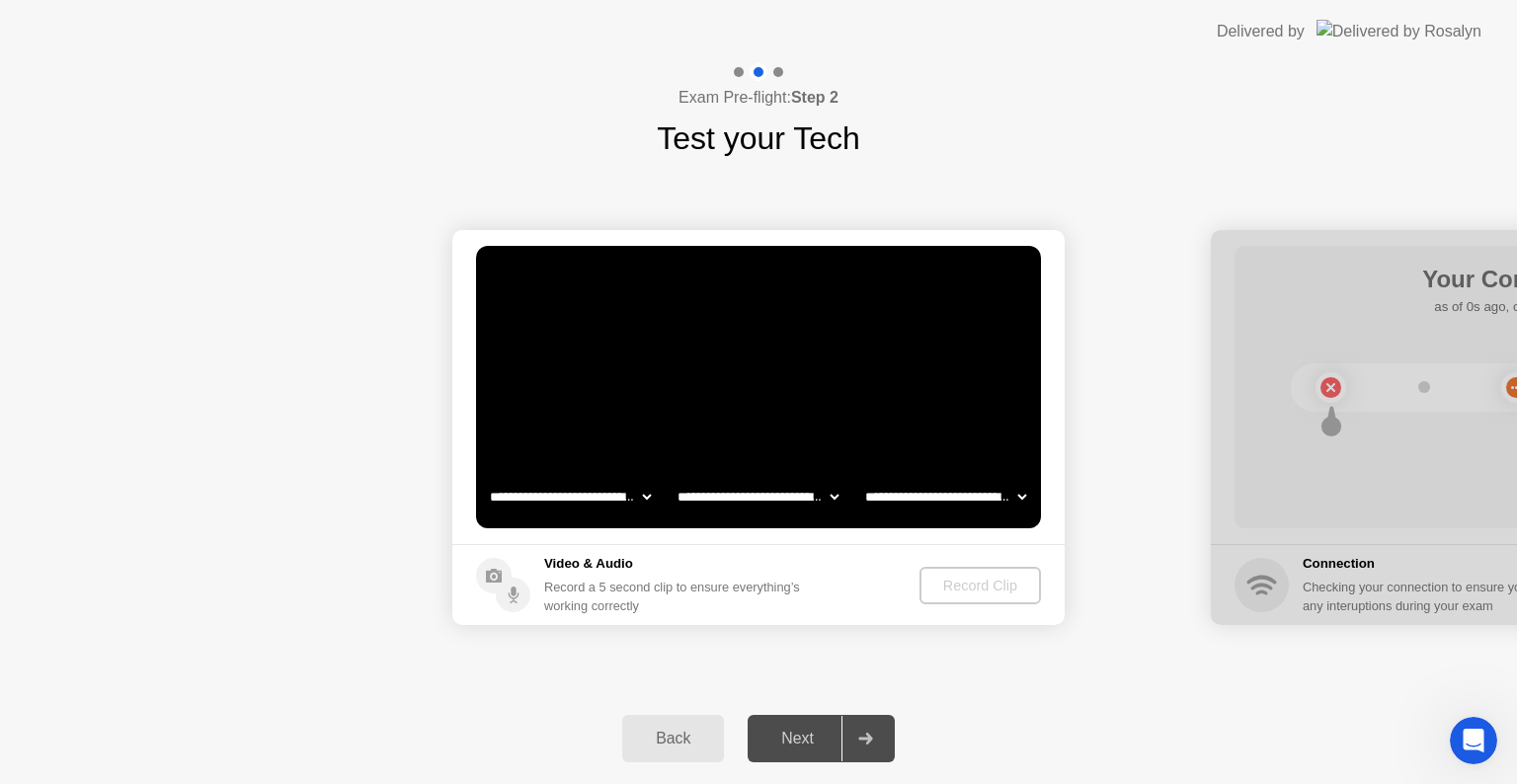 click 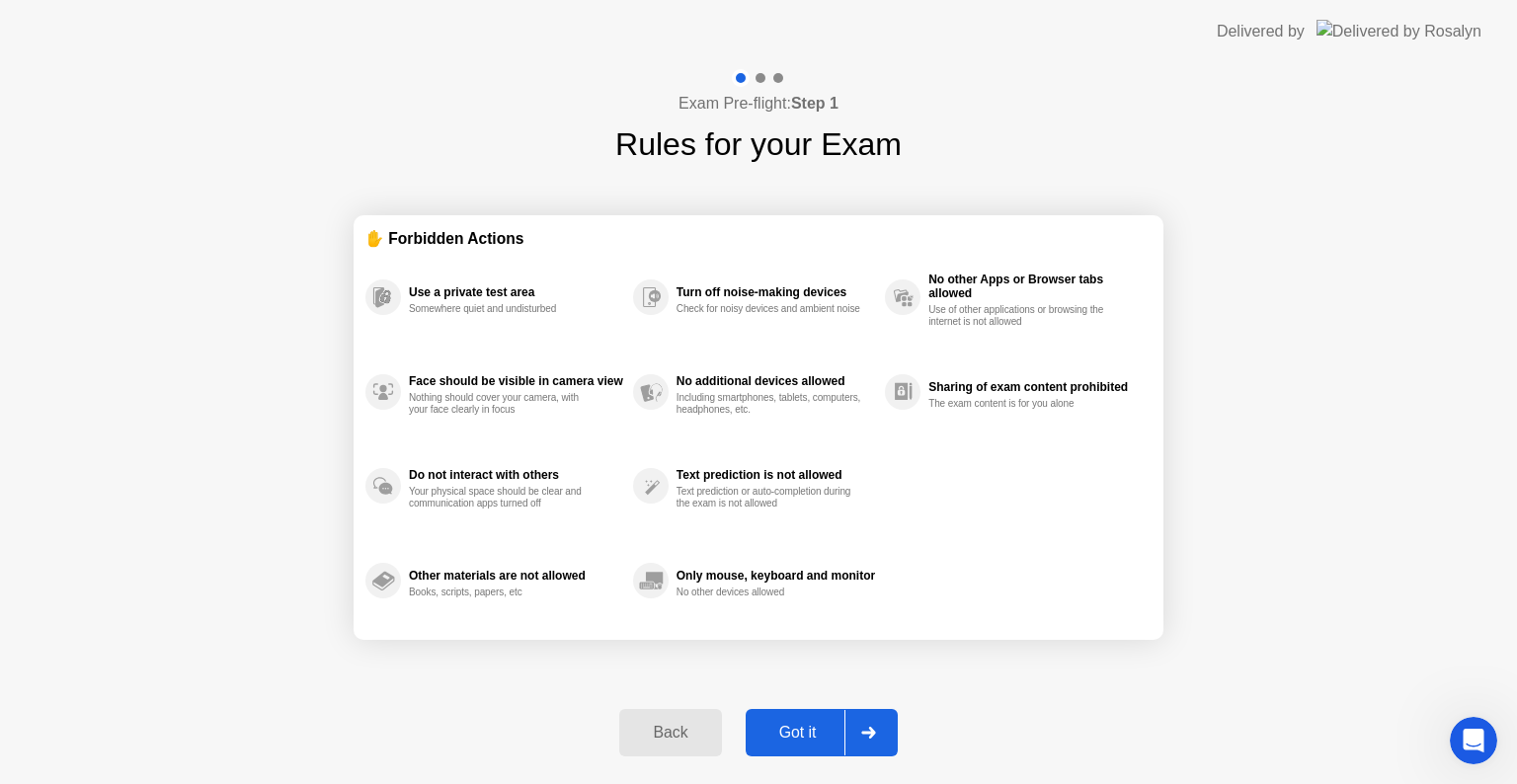 click on "Text prediction or auto-completion during the exam is not allowed" 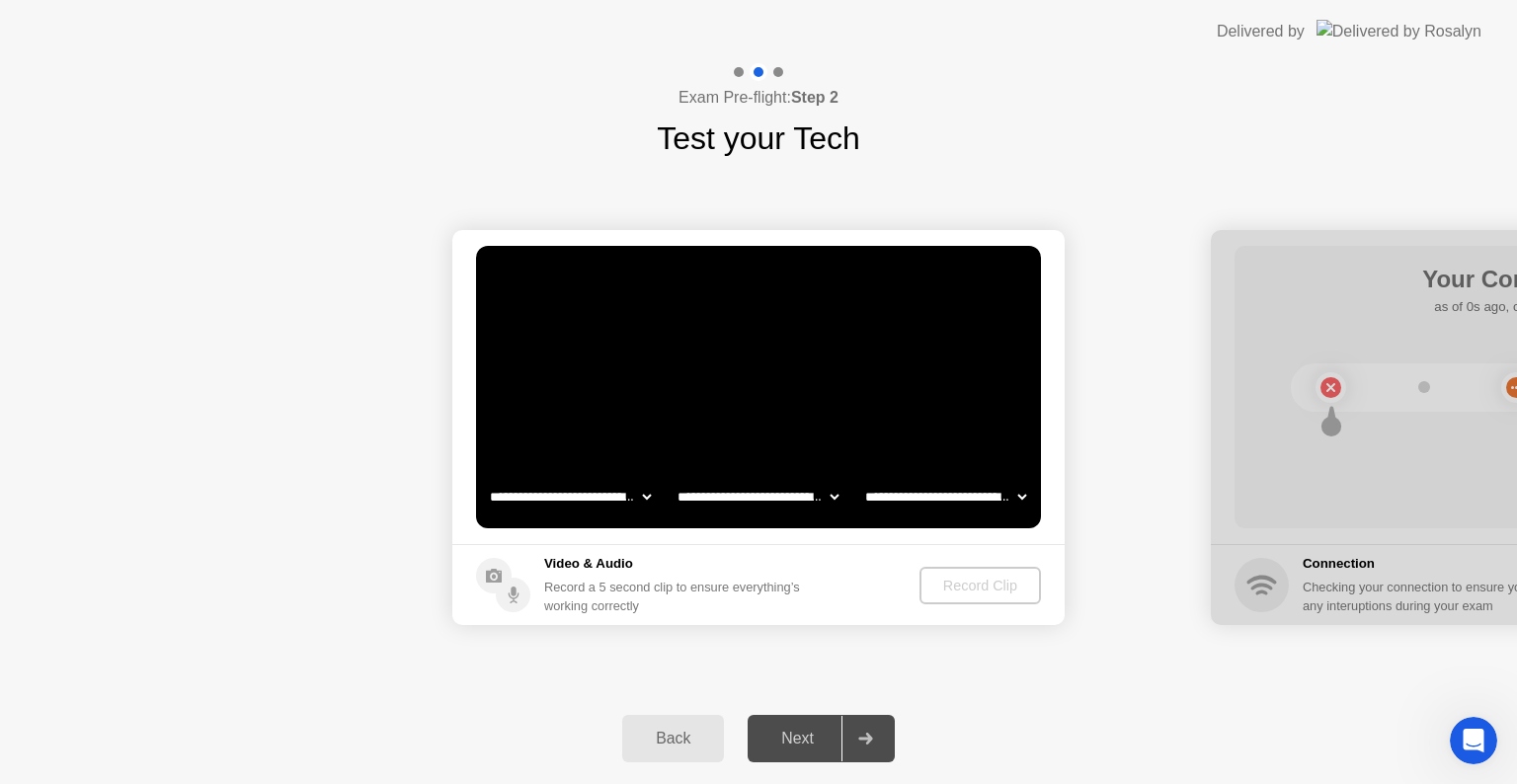 click on "**********" 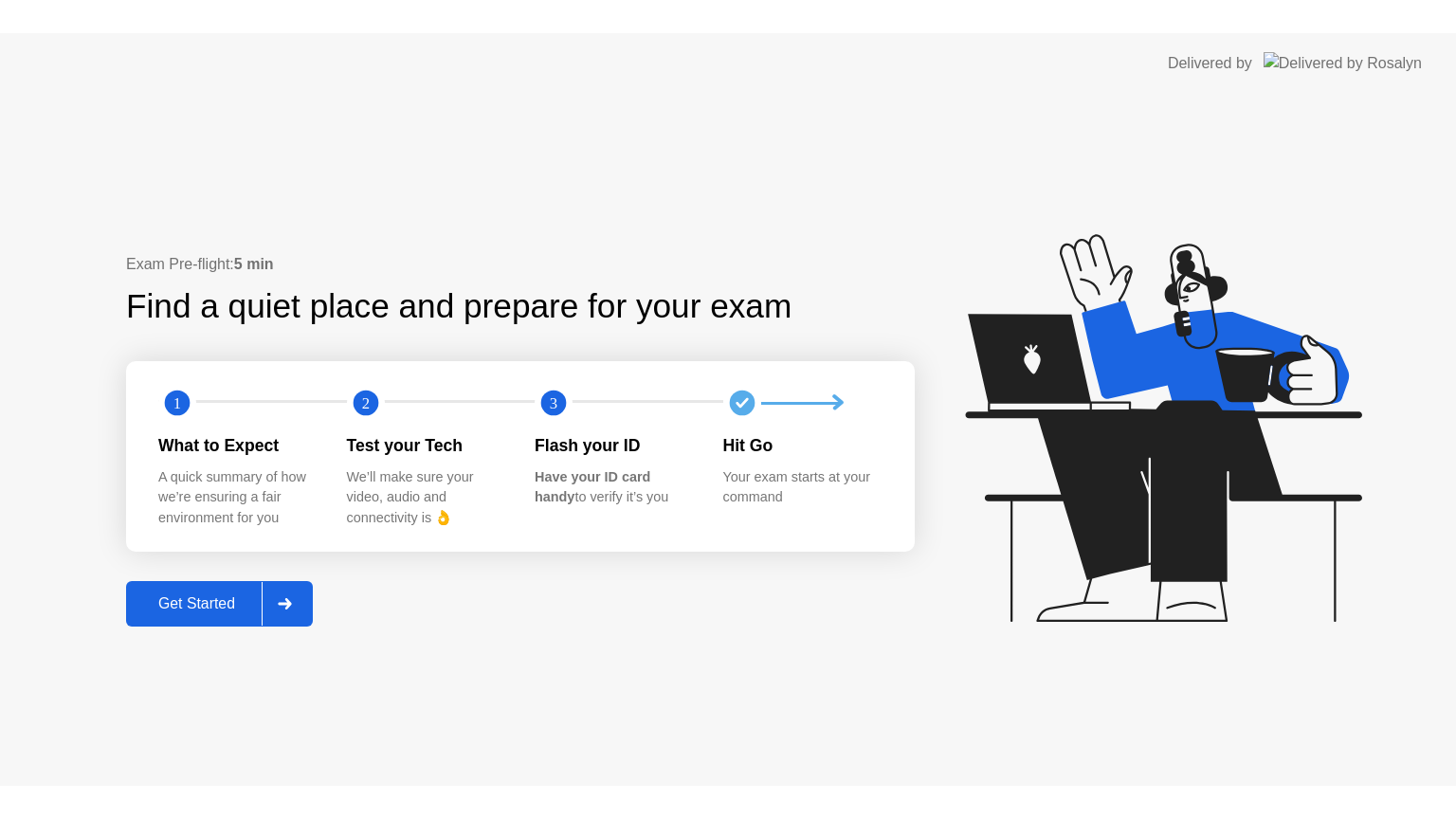 scroll, scrollTop: 0, scrollLeft: 0, axis: both 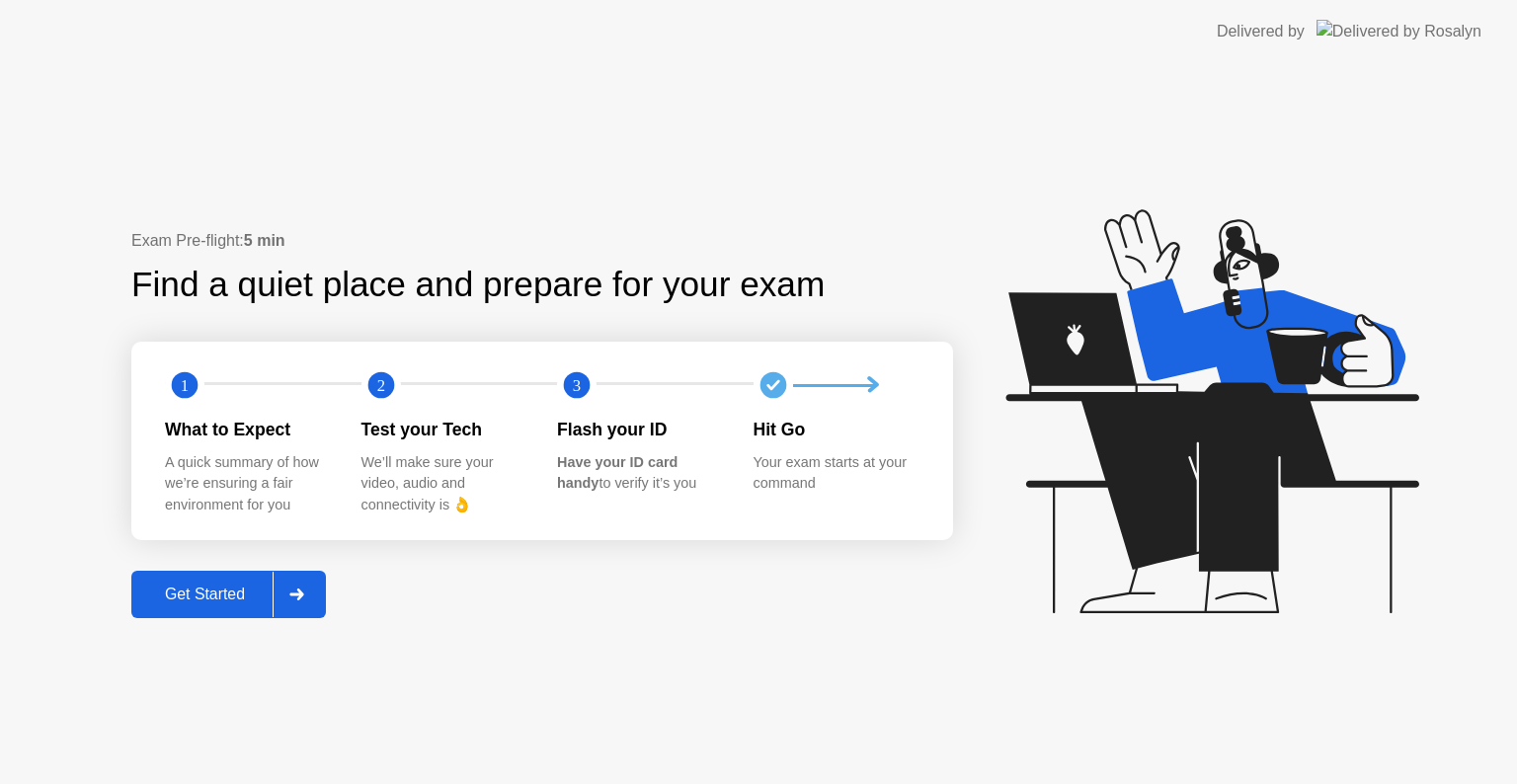 click on "Get Started" 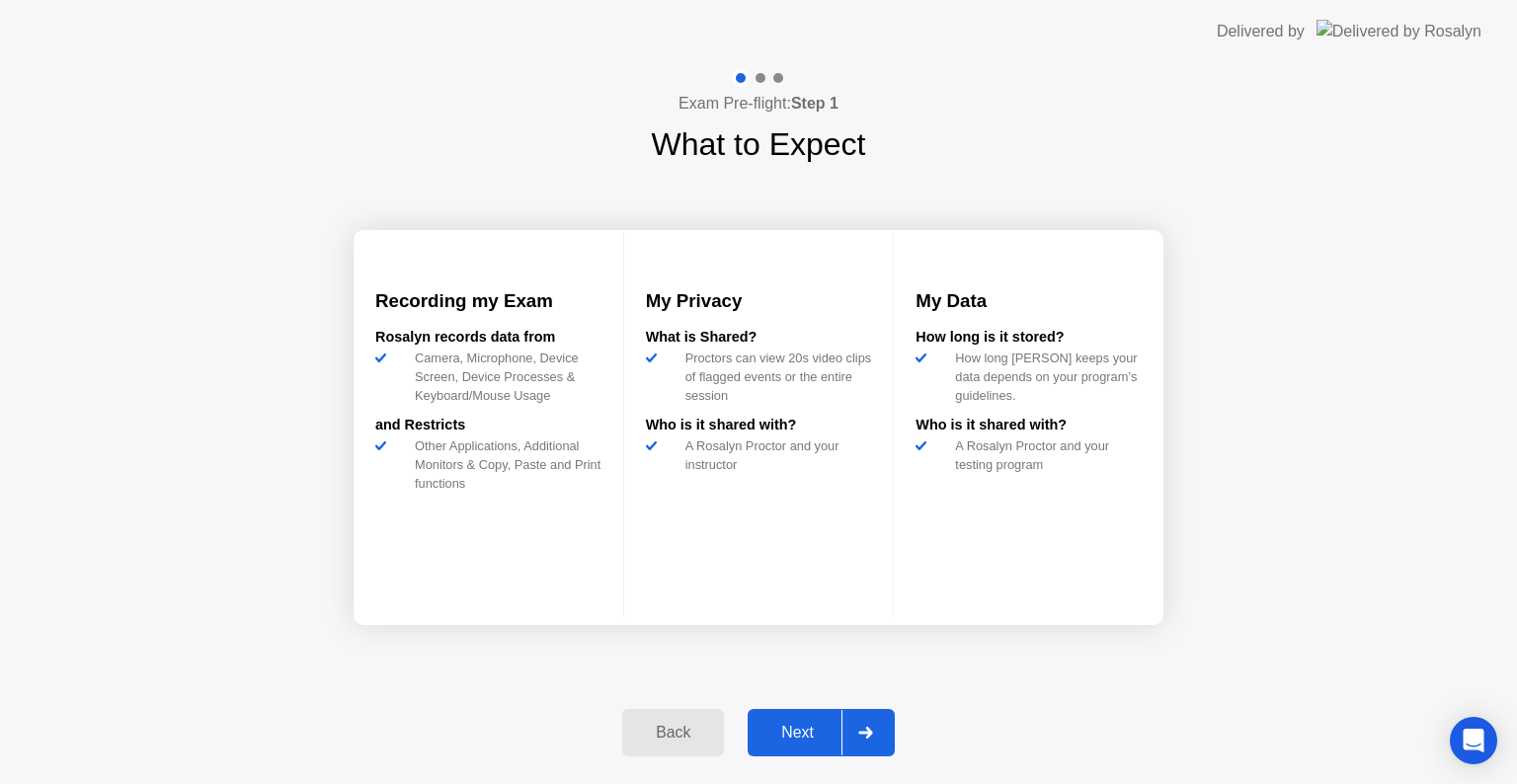 click on "Next" 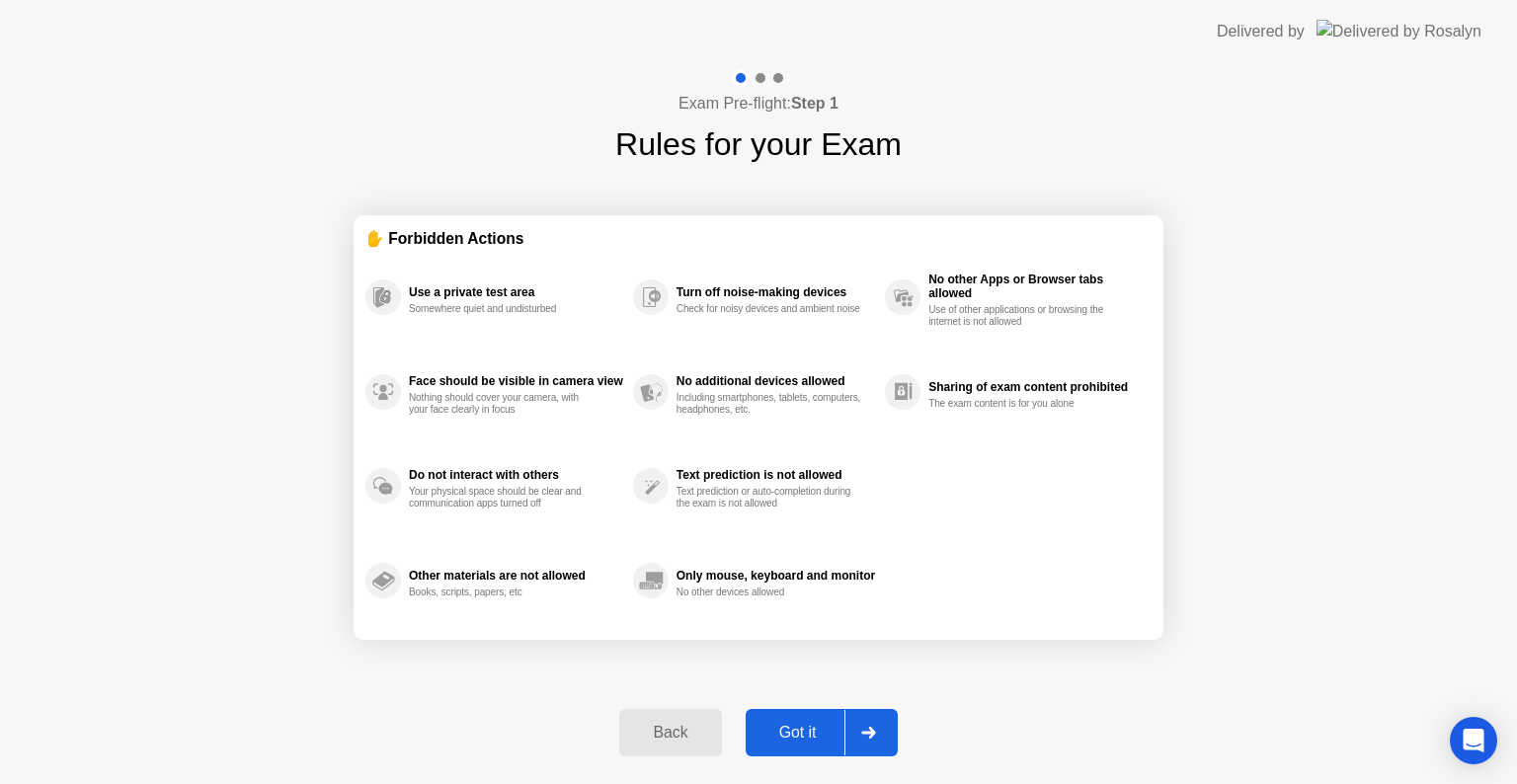 click on "Got it" 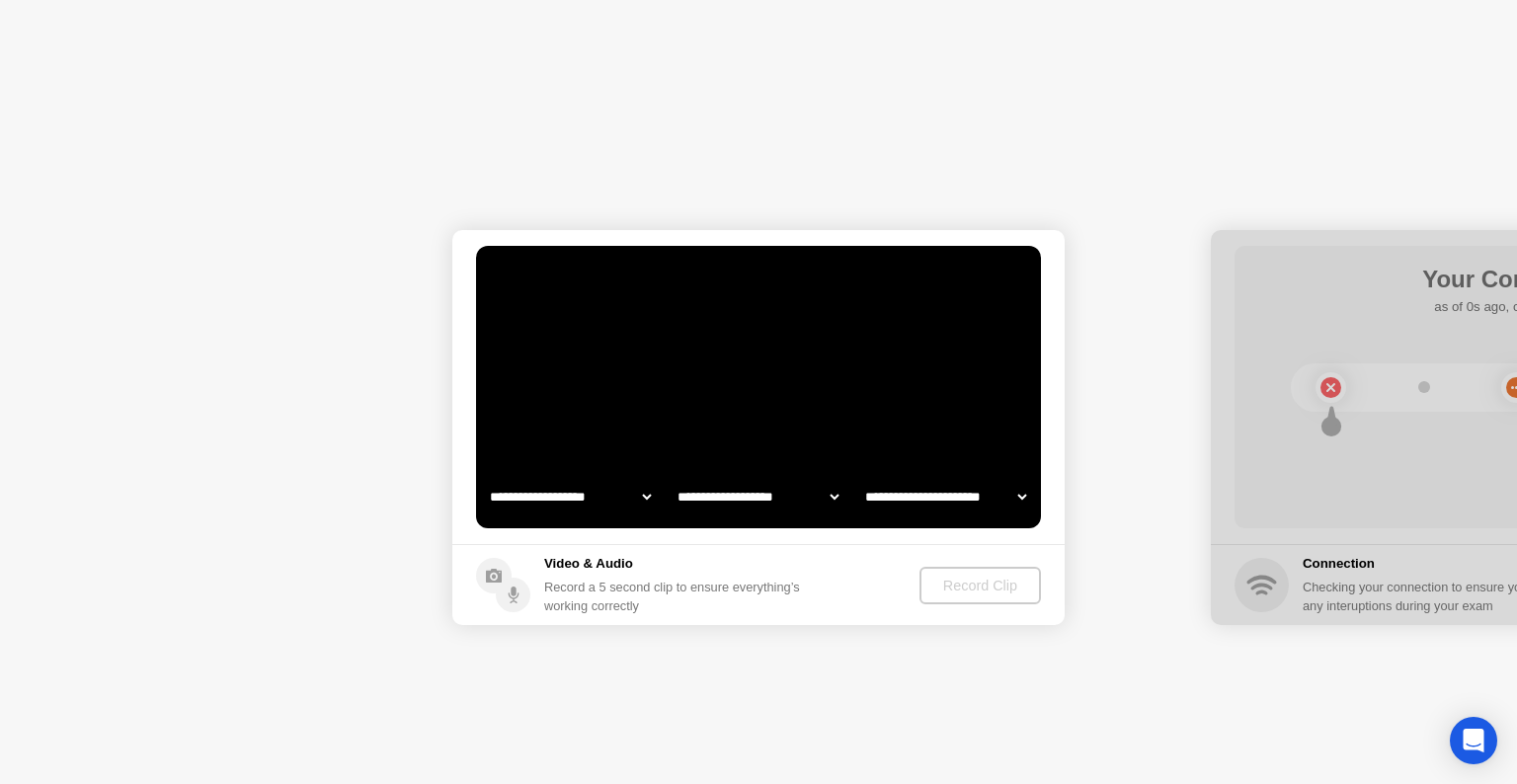 select on "**********" 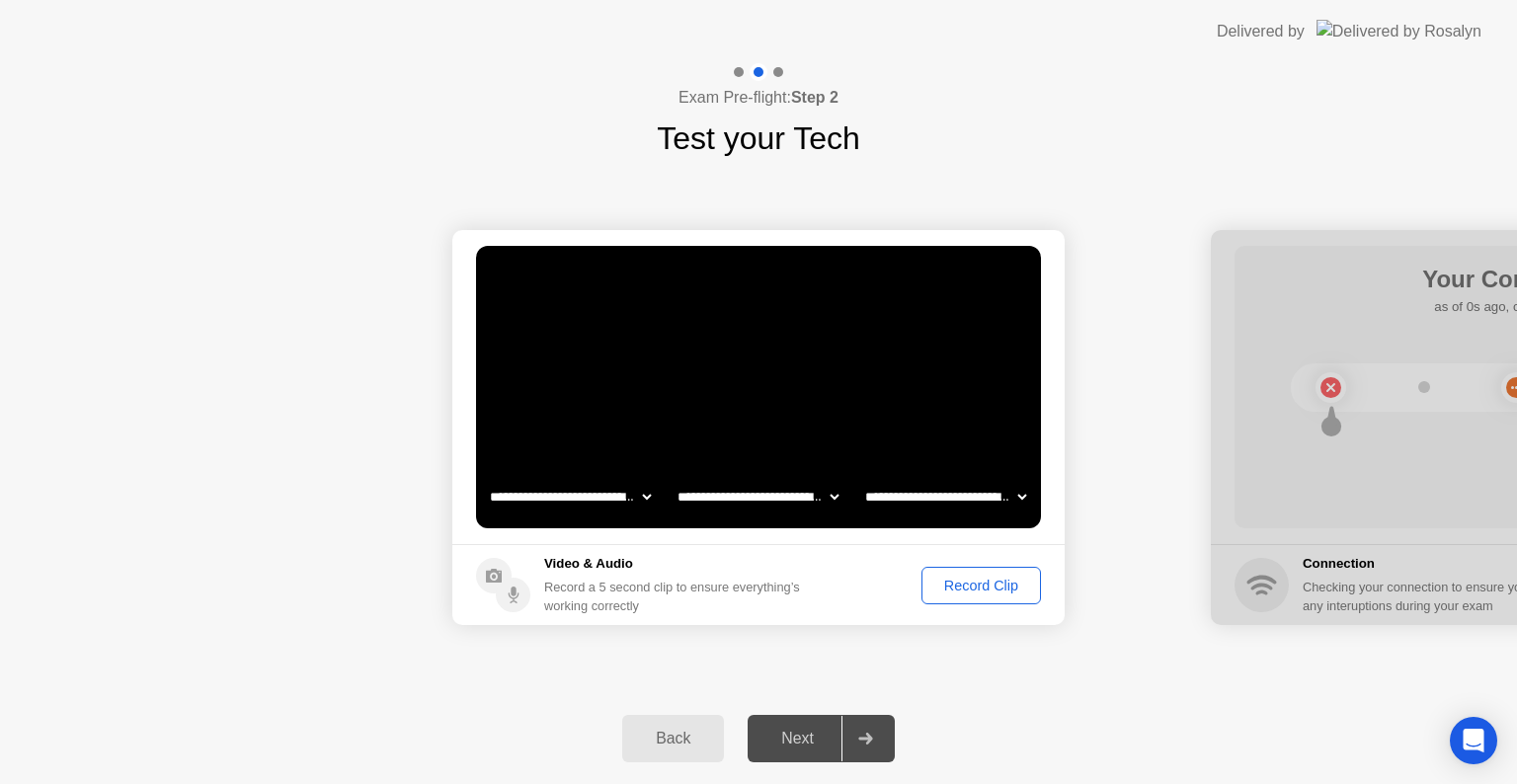 click on "Record Clip" 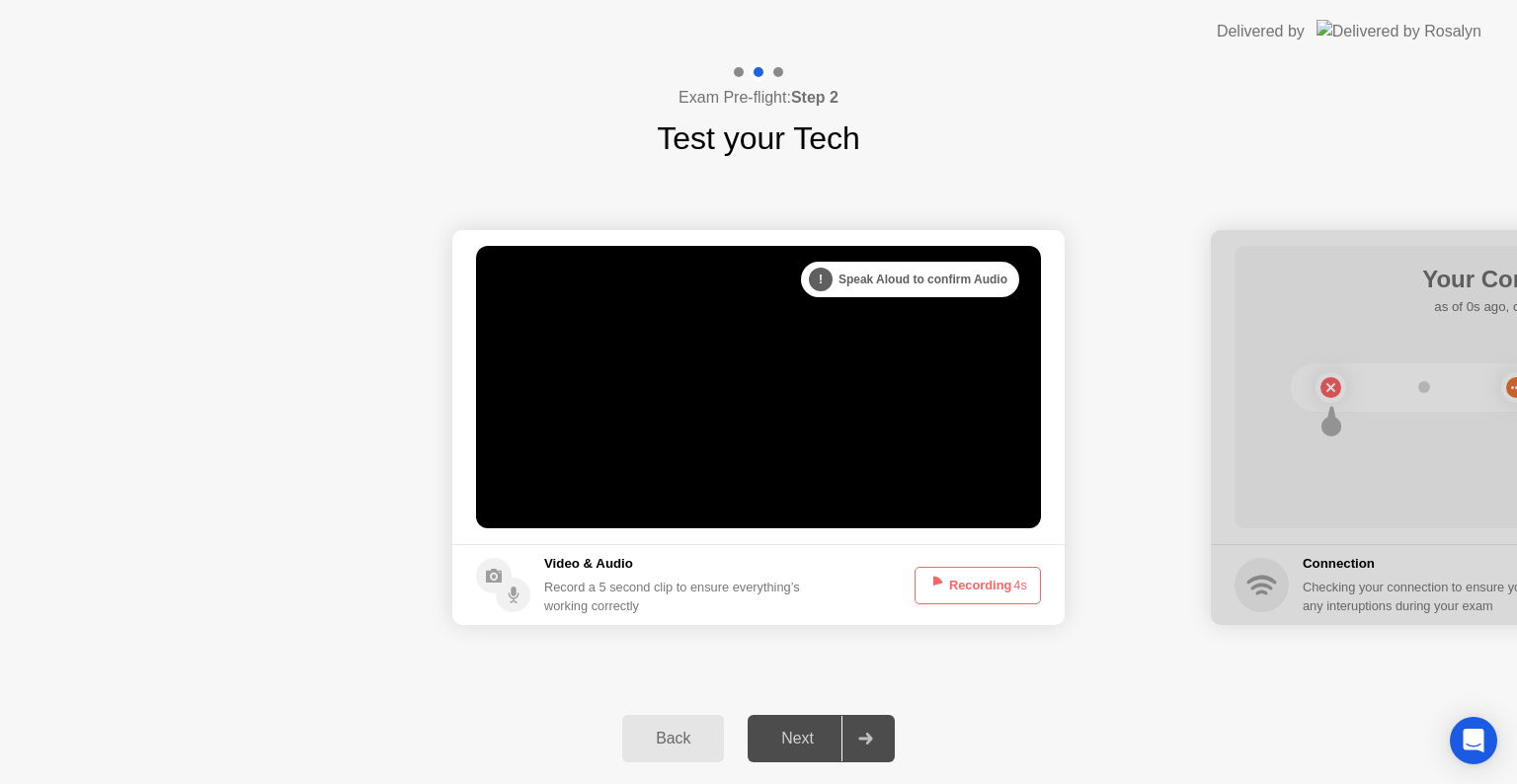 click on "Recording  4s" 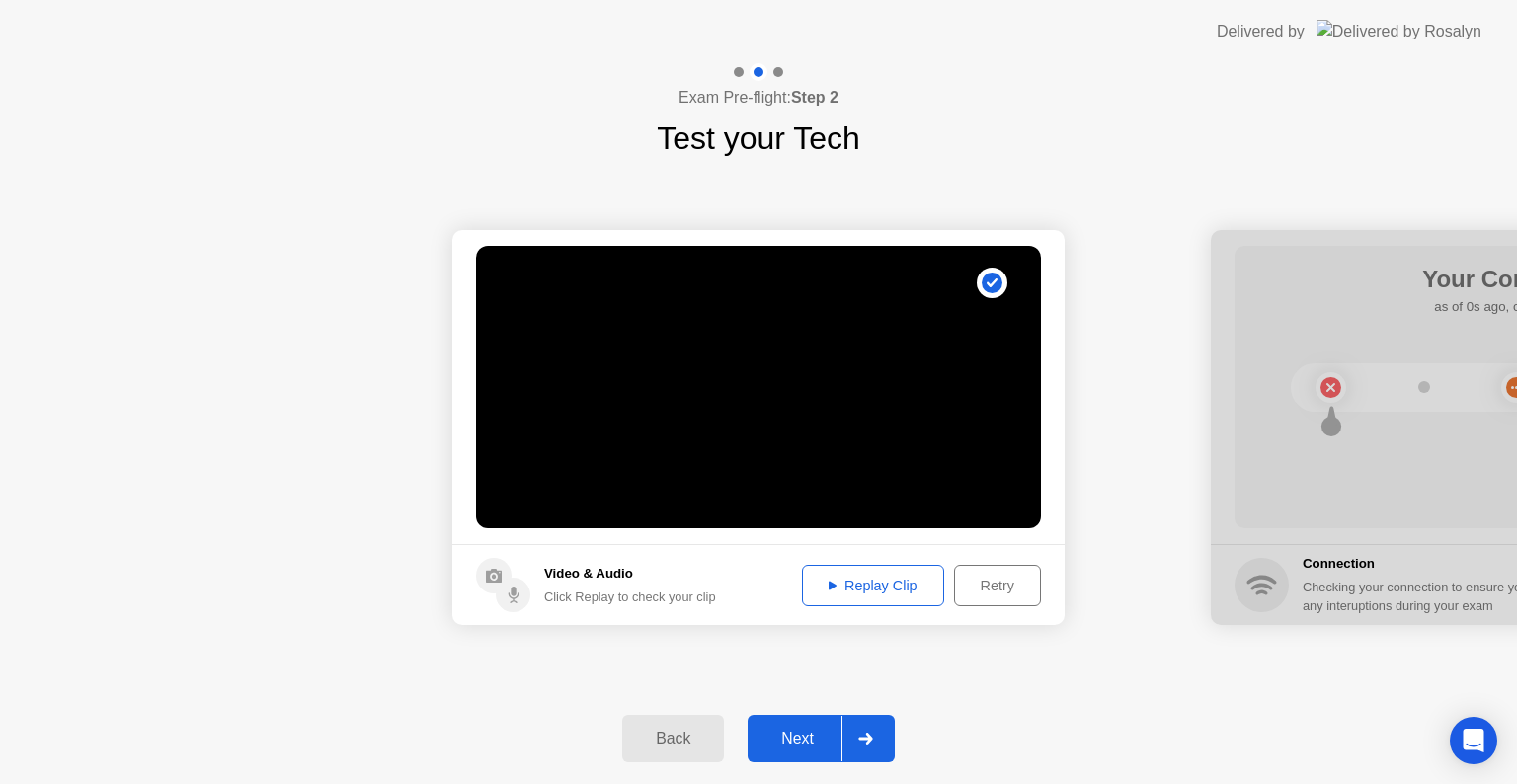 click on "Replay Clip" 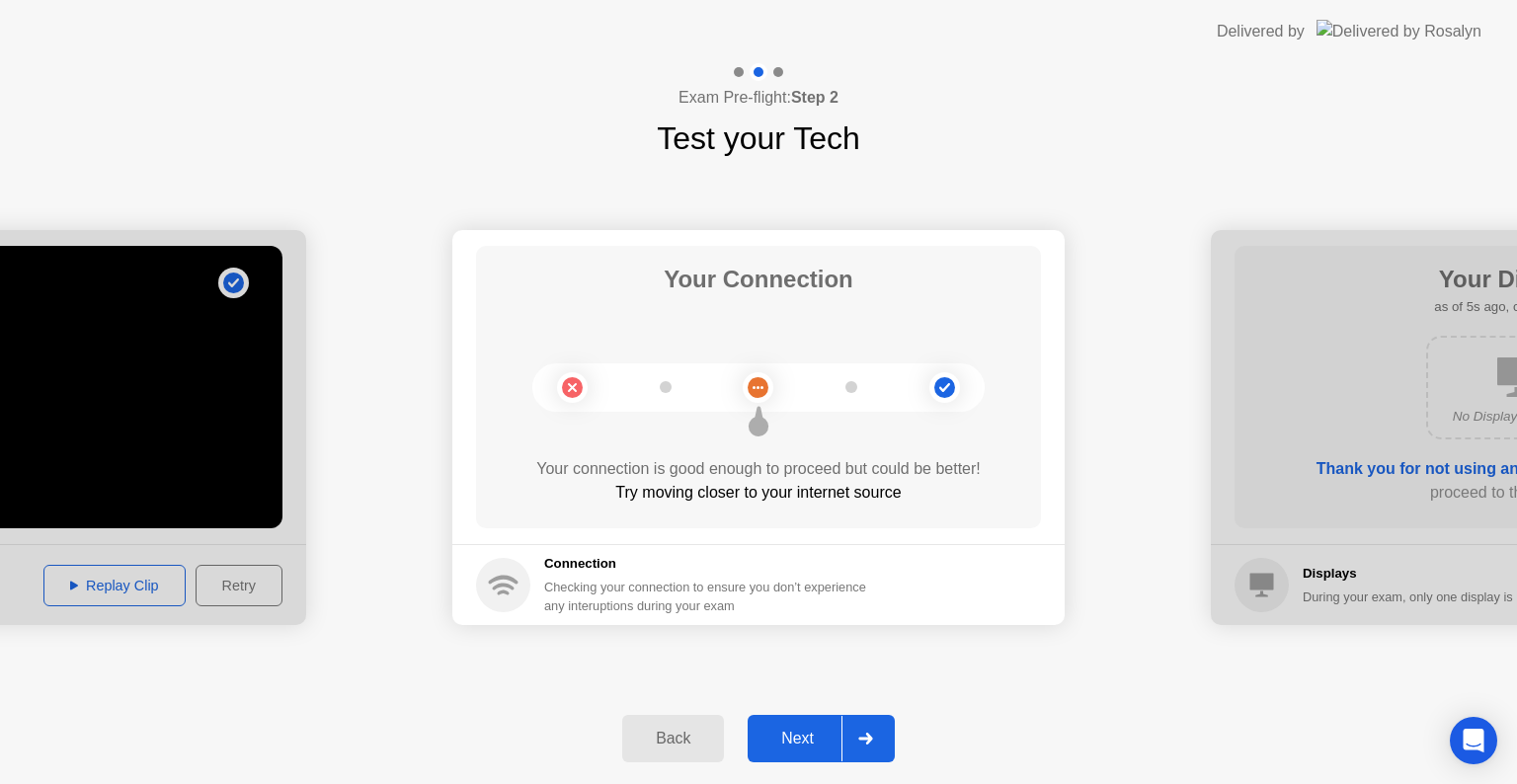 click on "Next" 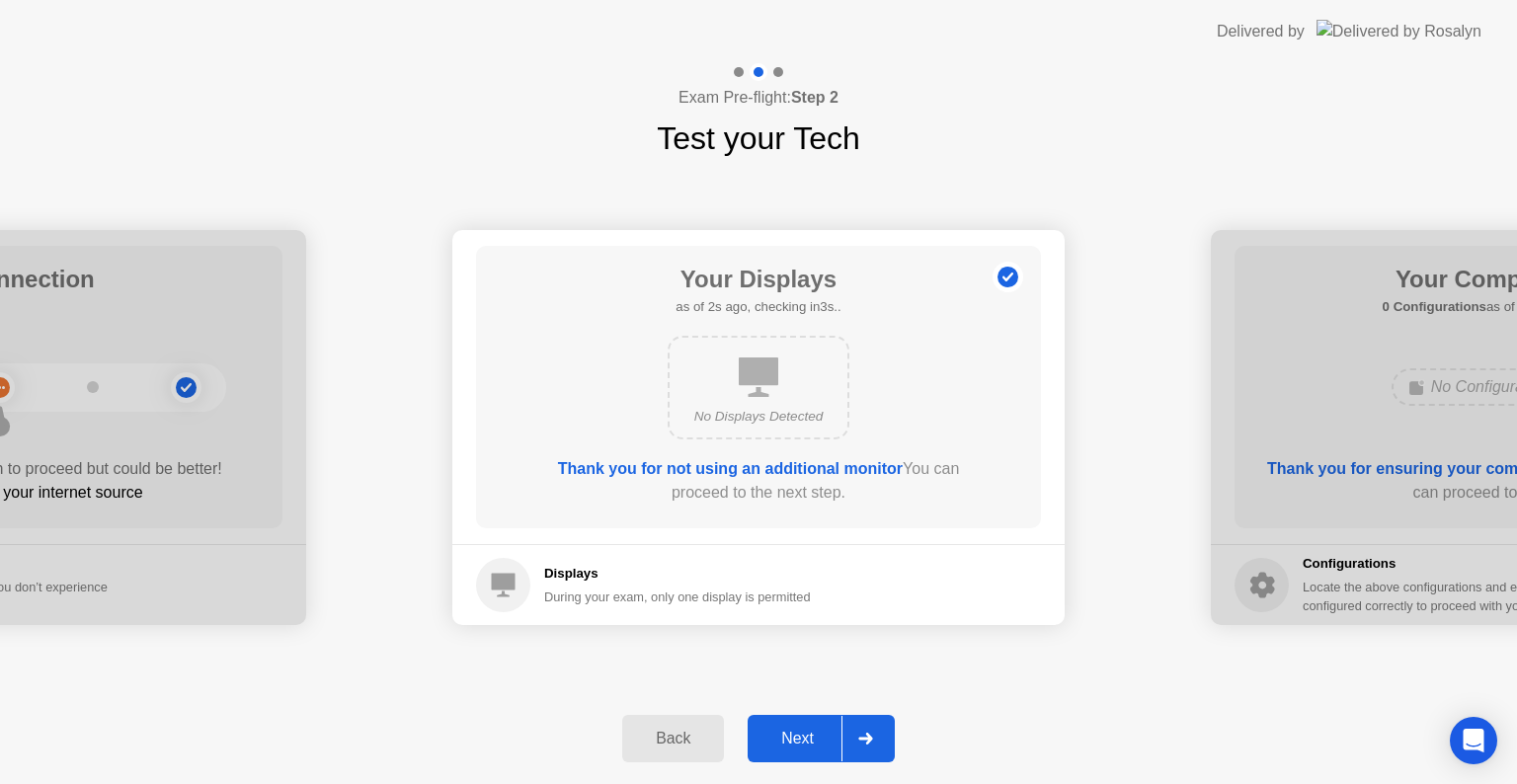 click on "Thank you for not using an additional monitor" 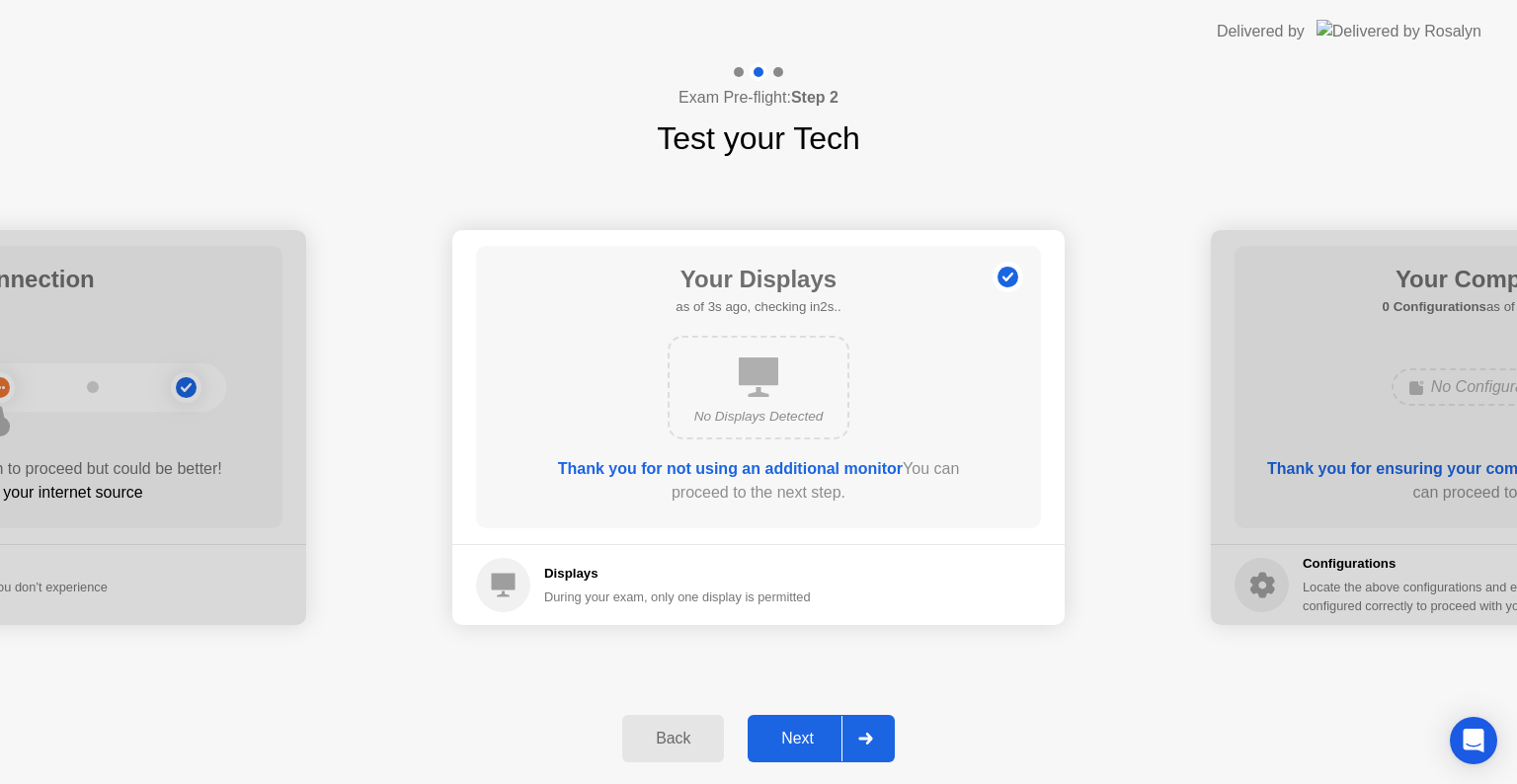 click on "Next" 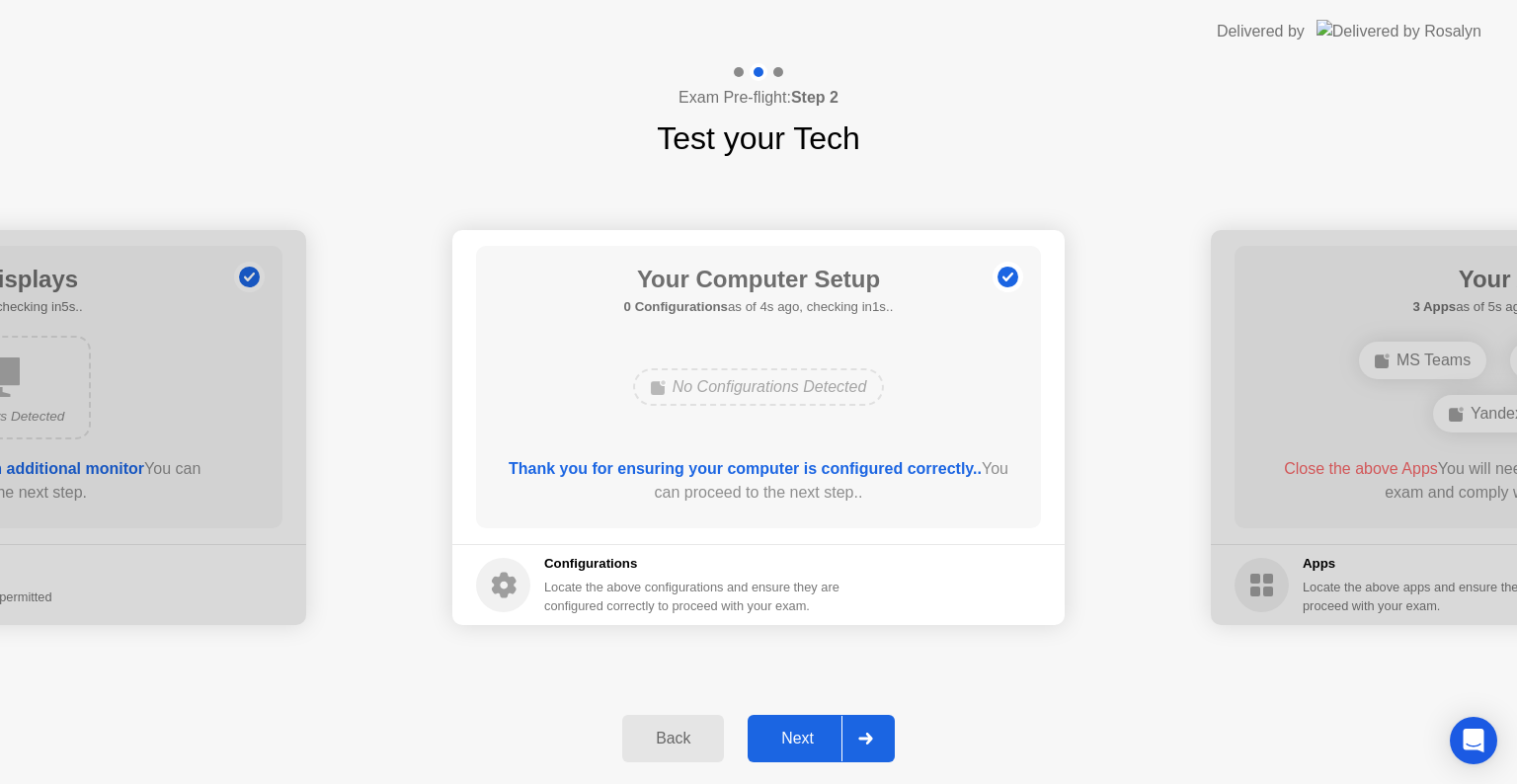 click on "Next" 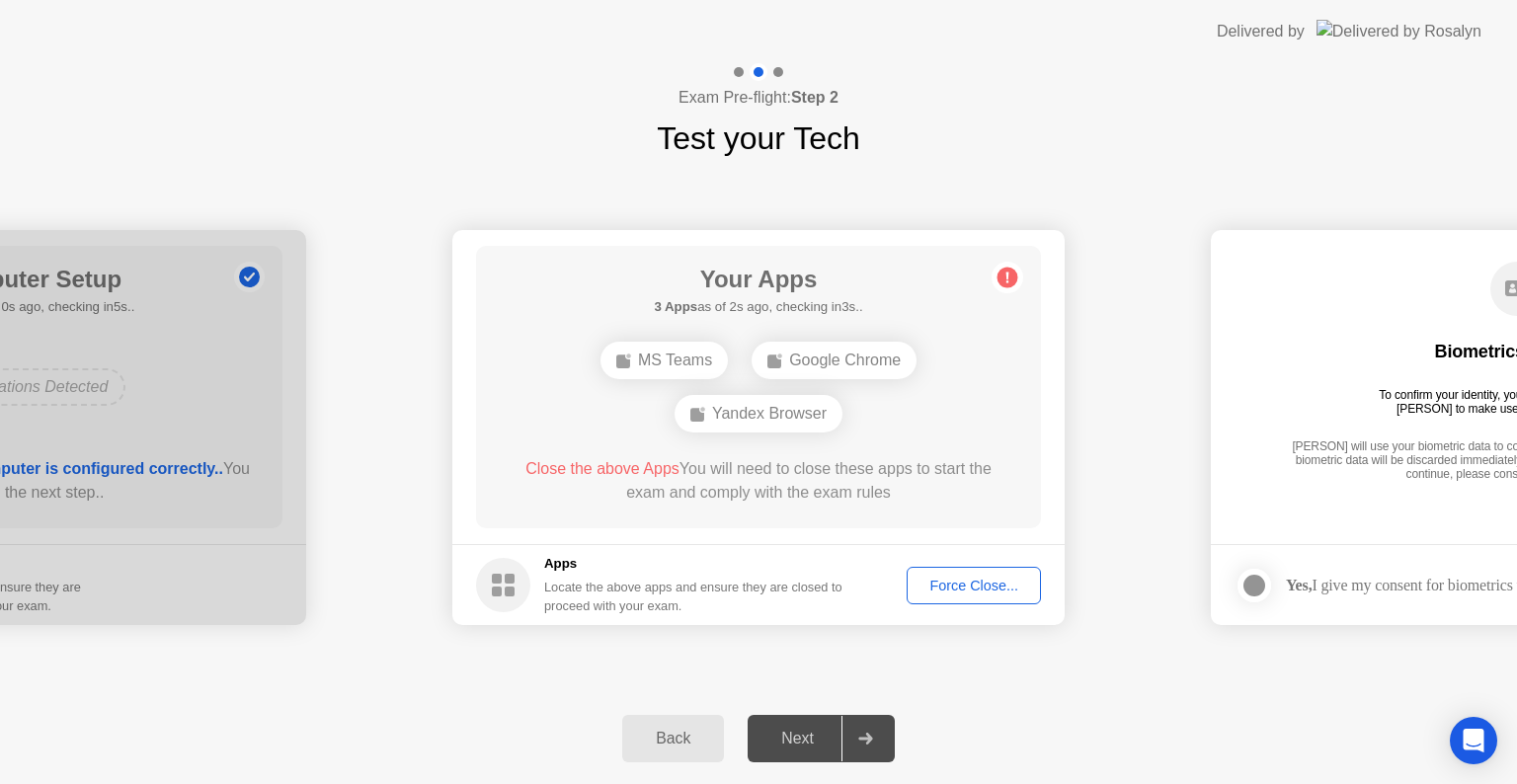 click on "Force Close..." 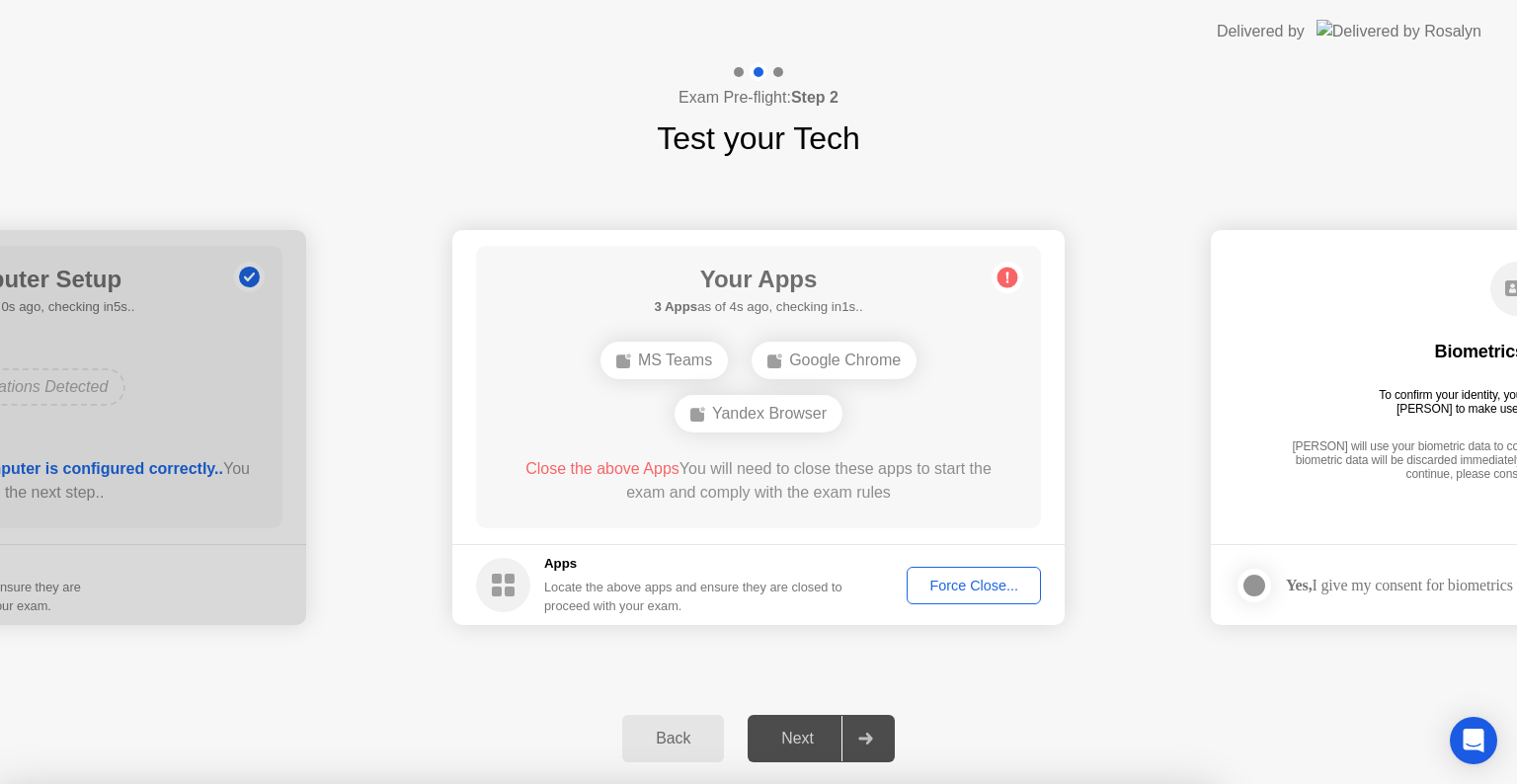 click on "Confirm" at bounding box center (673, 1057) 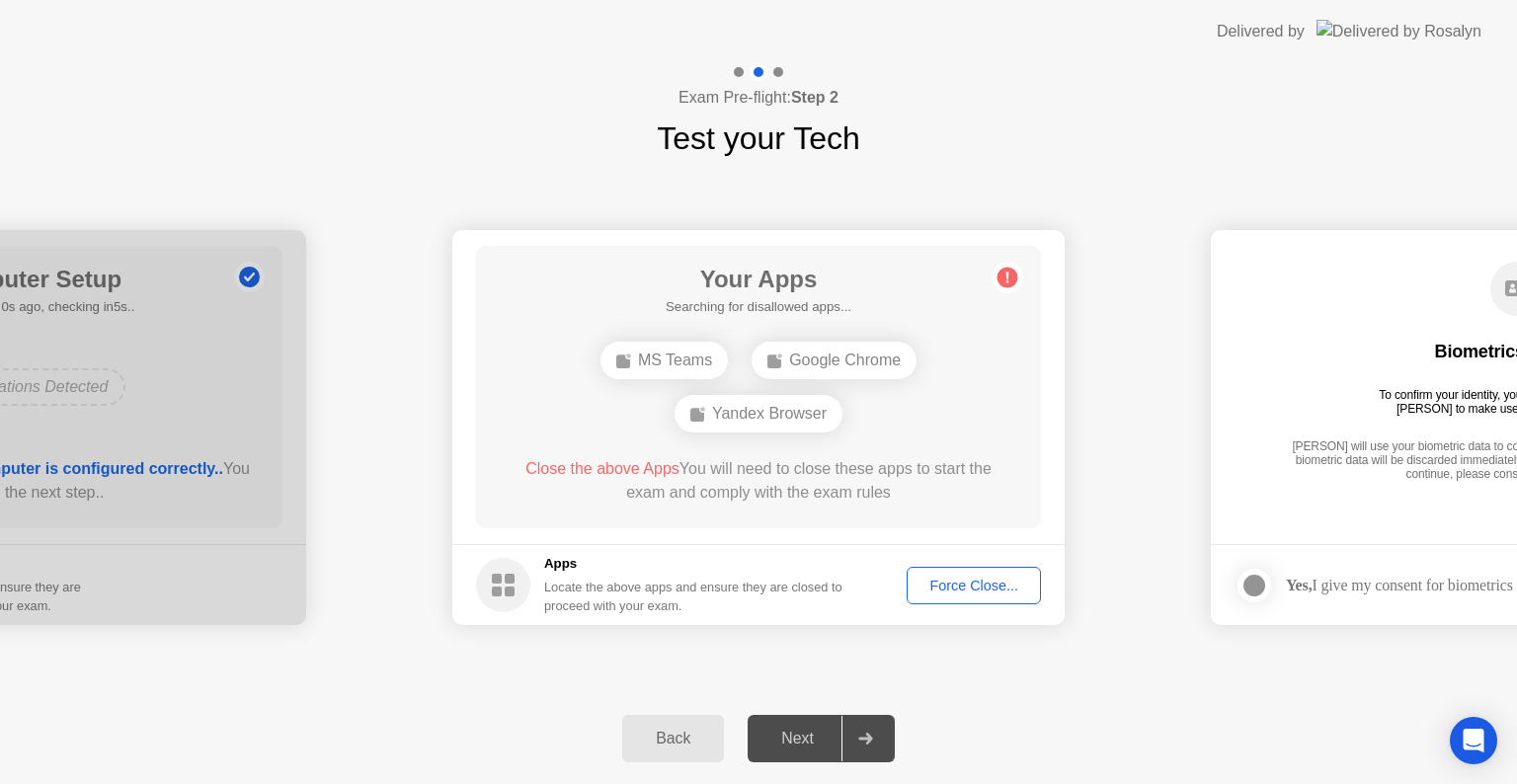 click on "Force Close..." 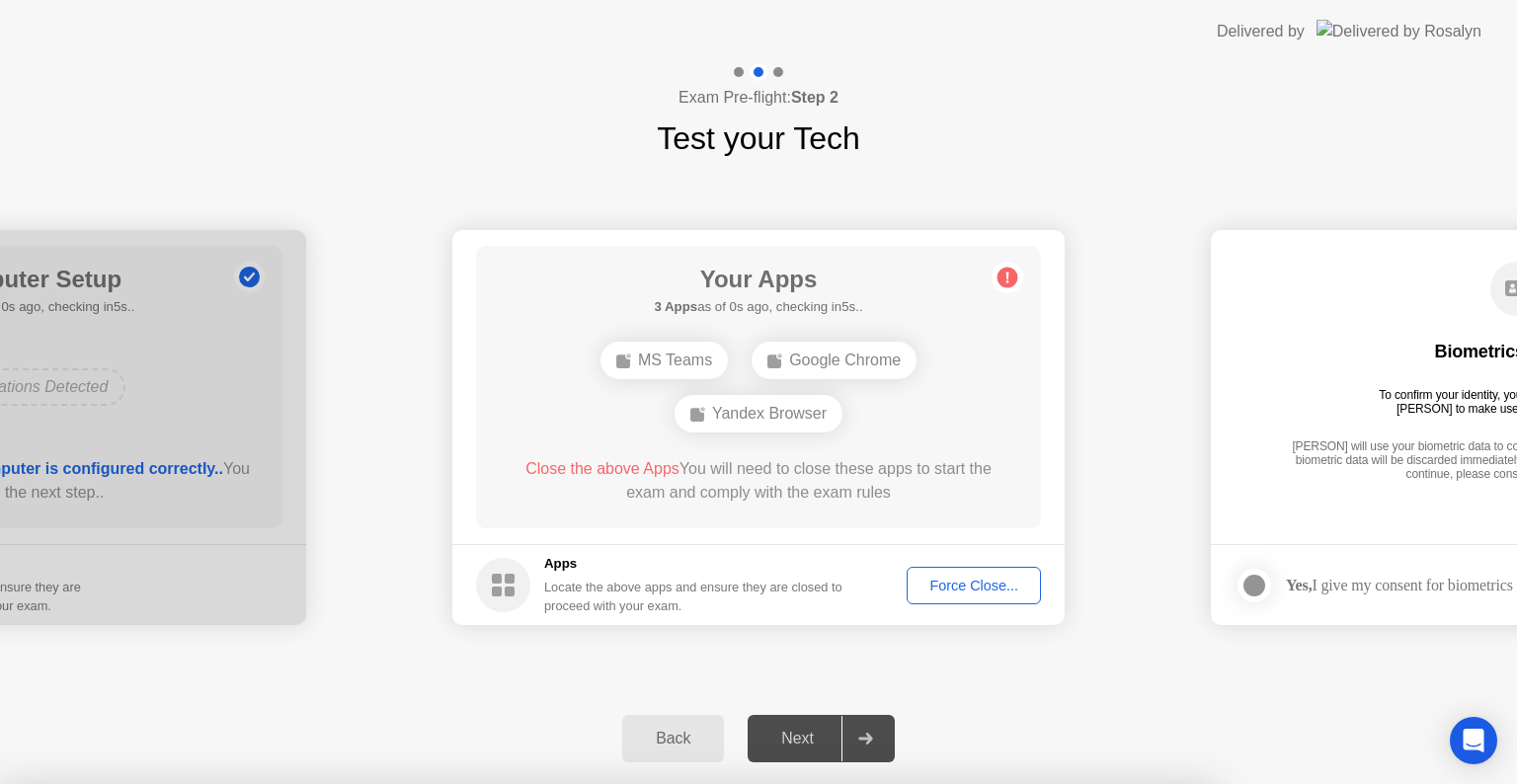 click on "Cancel" at bounding box center (537, 1057) 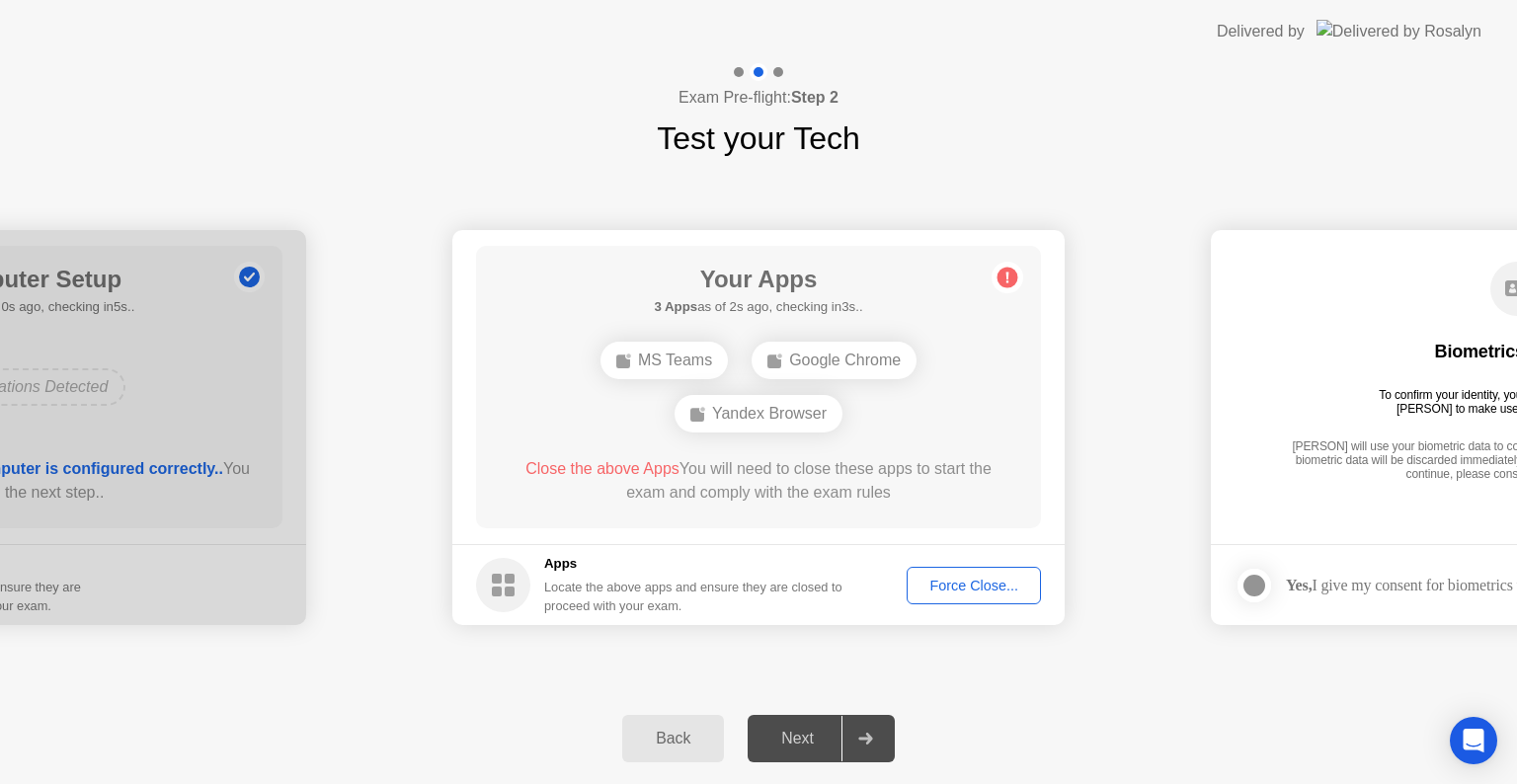 click on "Google Chrome" 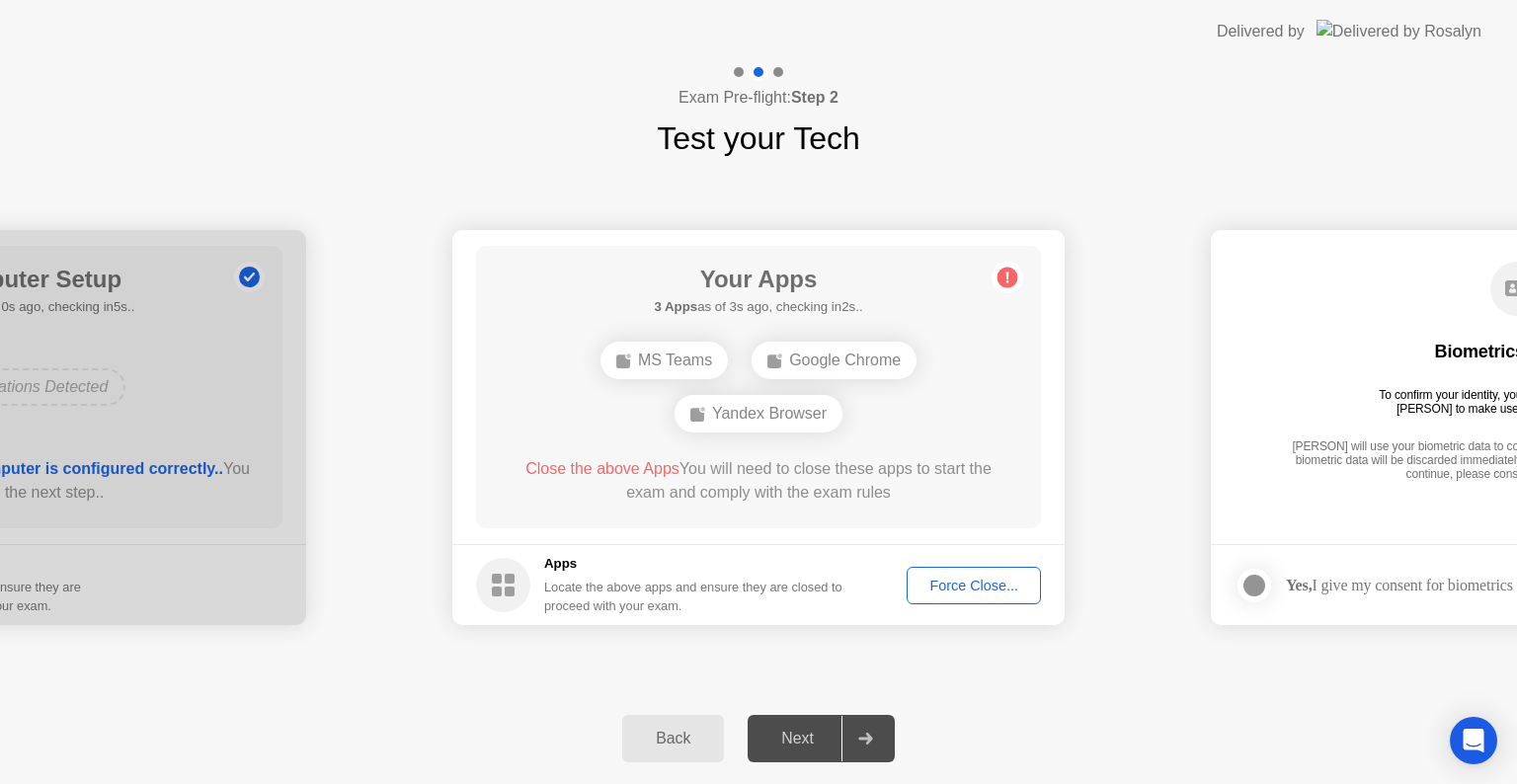 click on "Yandex Browser" 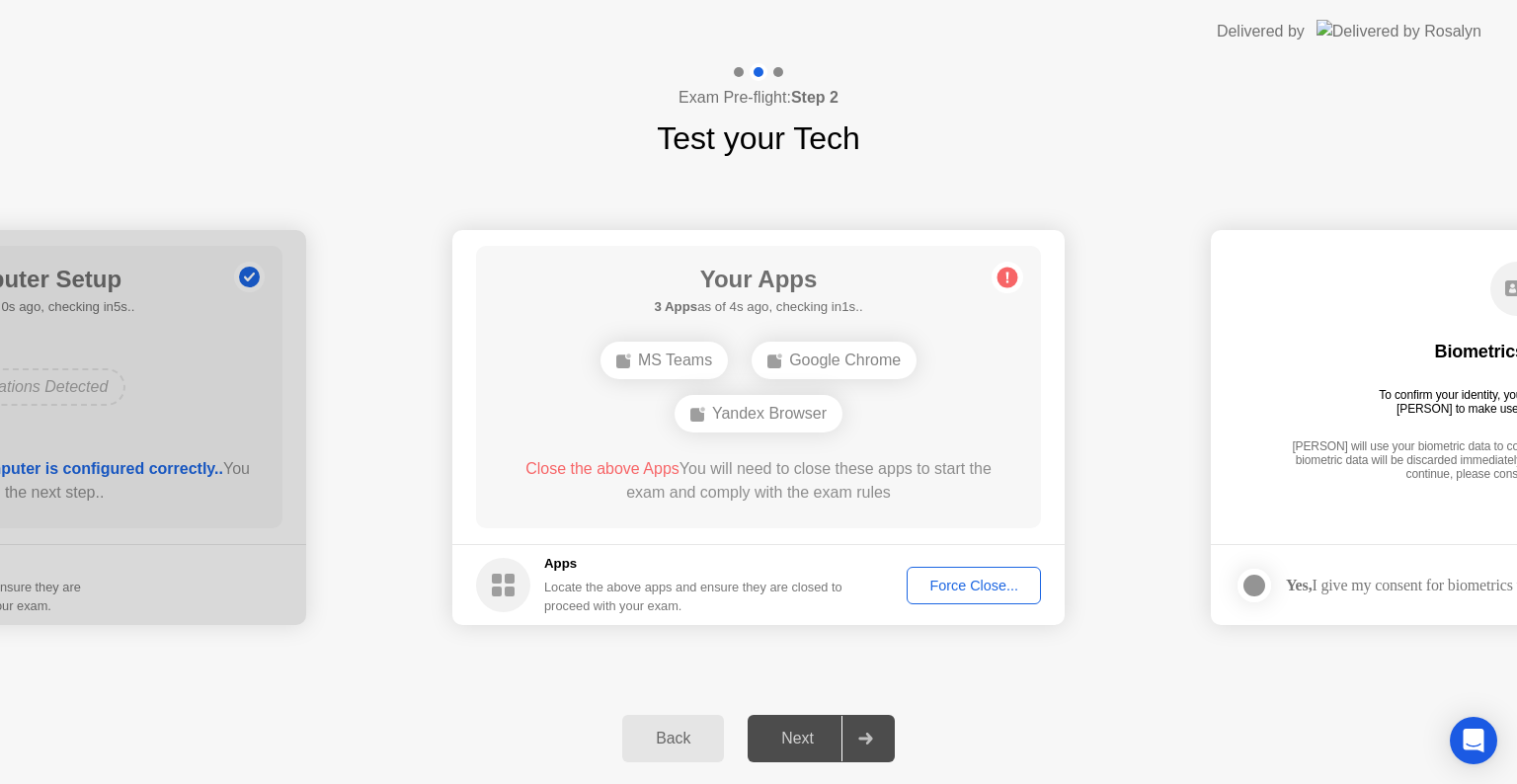 click on "Force Close..." 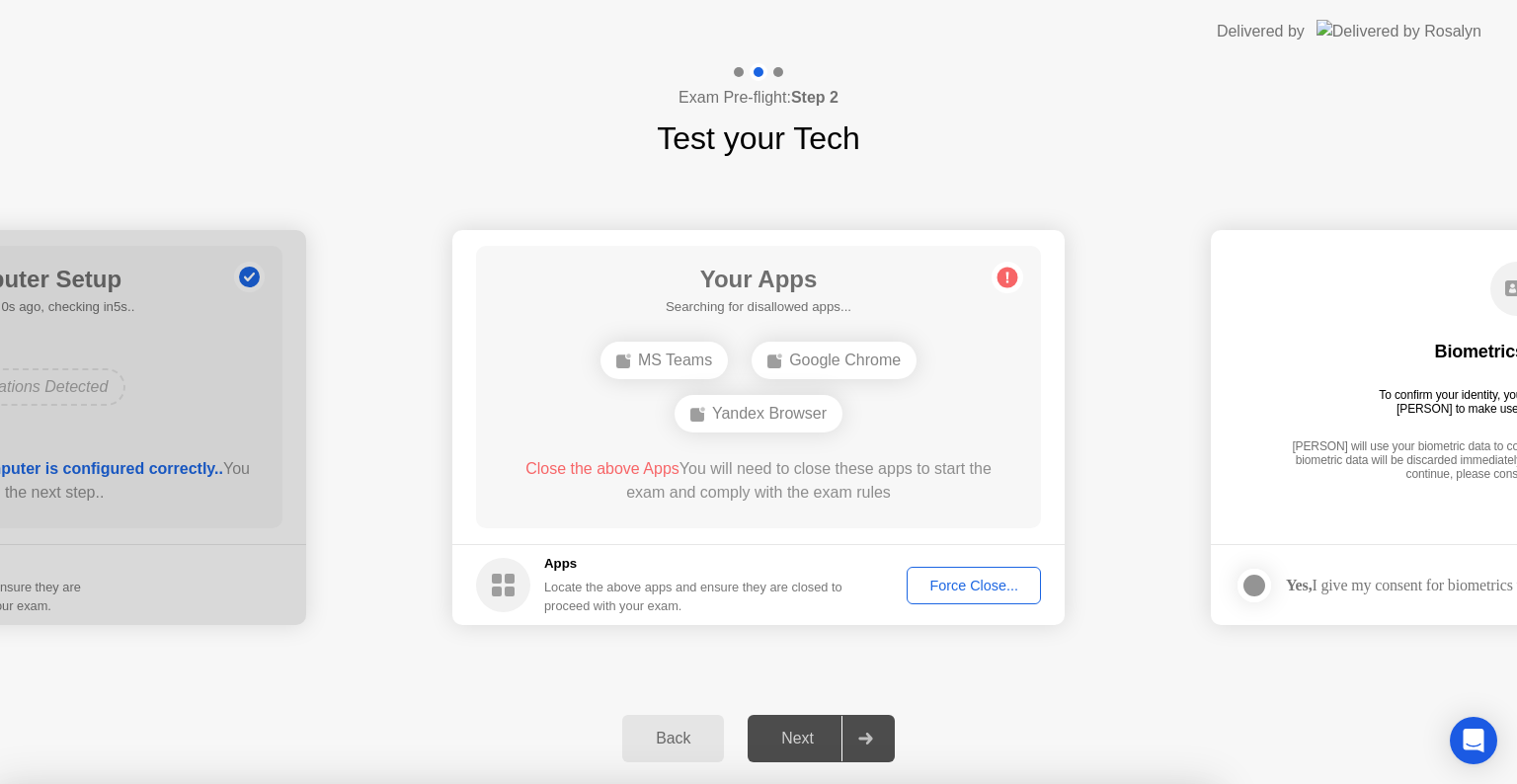 click on "Confirm" at bounding box center (673, 1057) 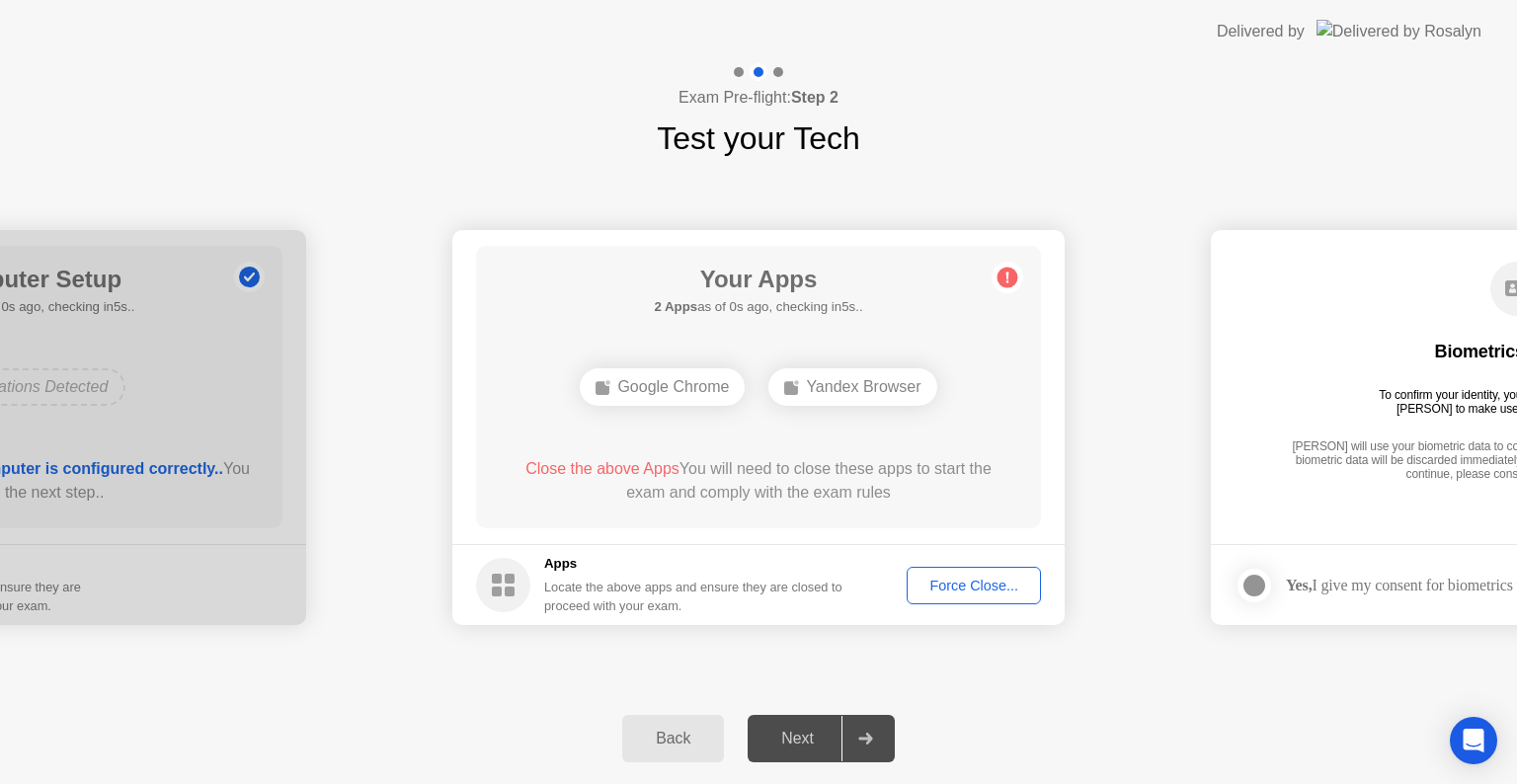 click on "Force Close..." 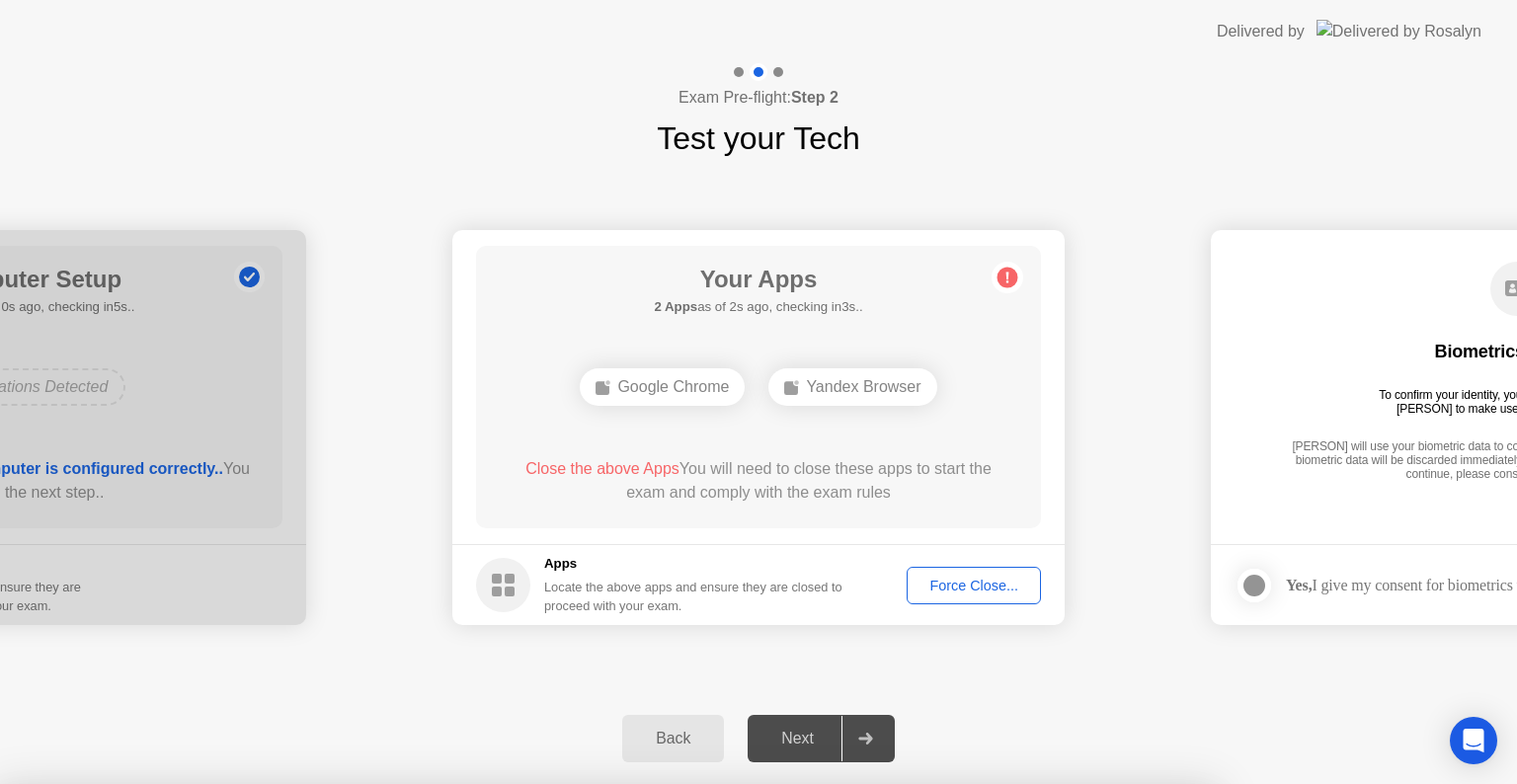click on "Google Chrome" at bounding box center [511, 990] 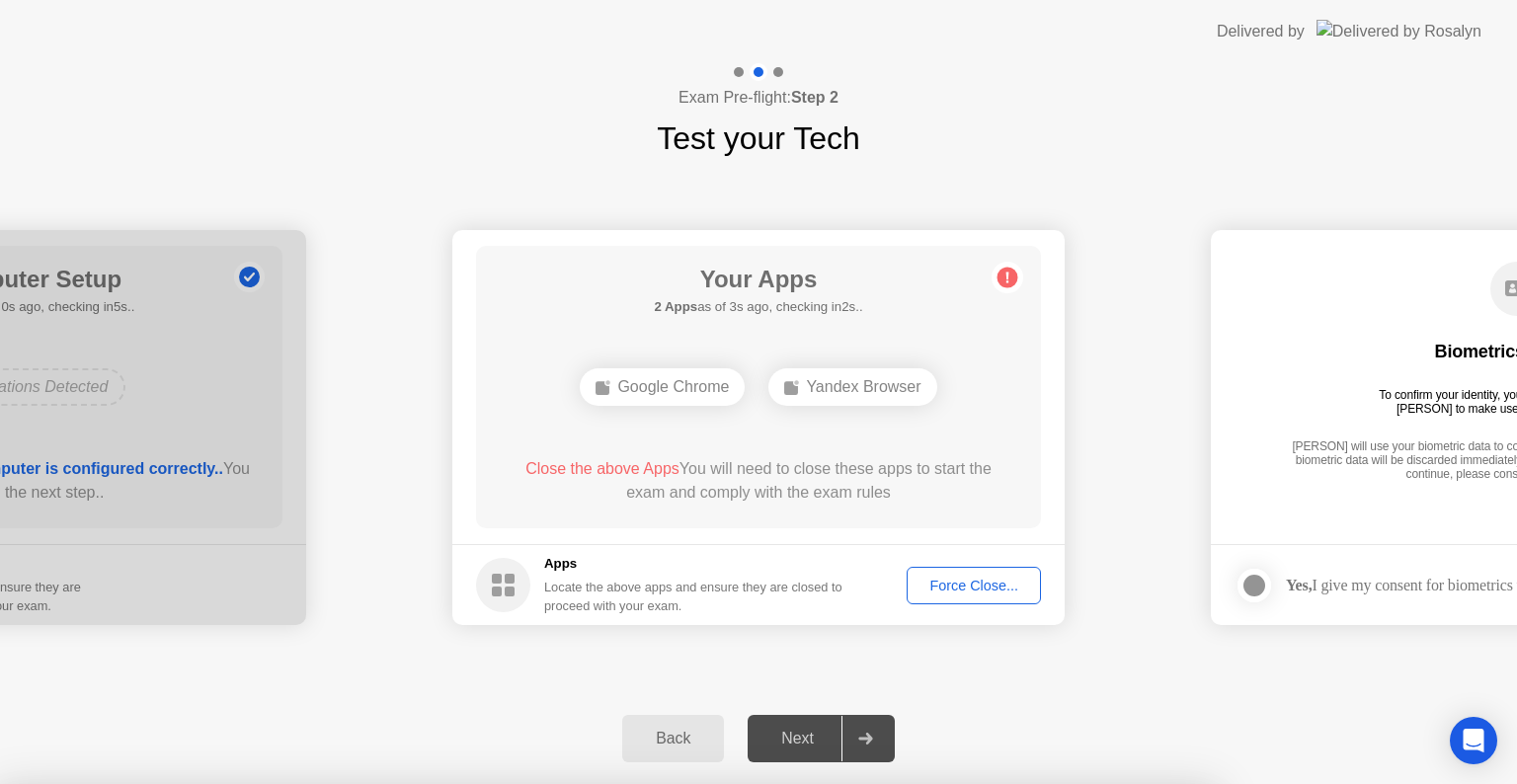click on "Google Chrome" at bounding box center (511, 990) 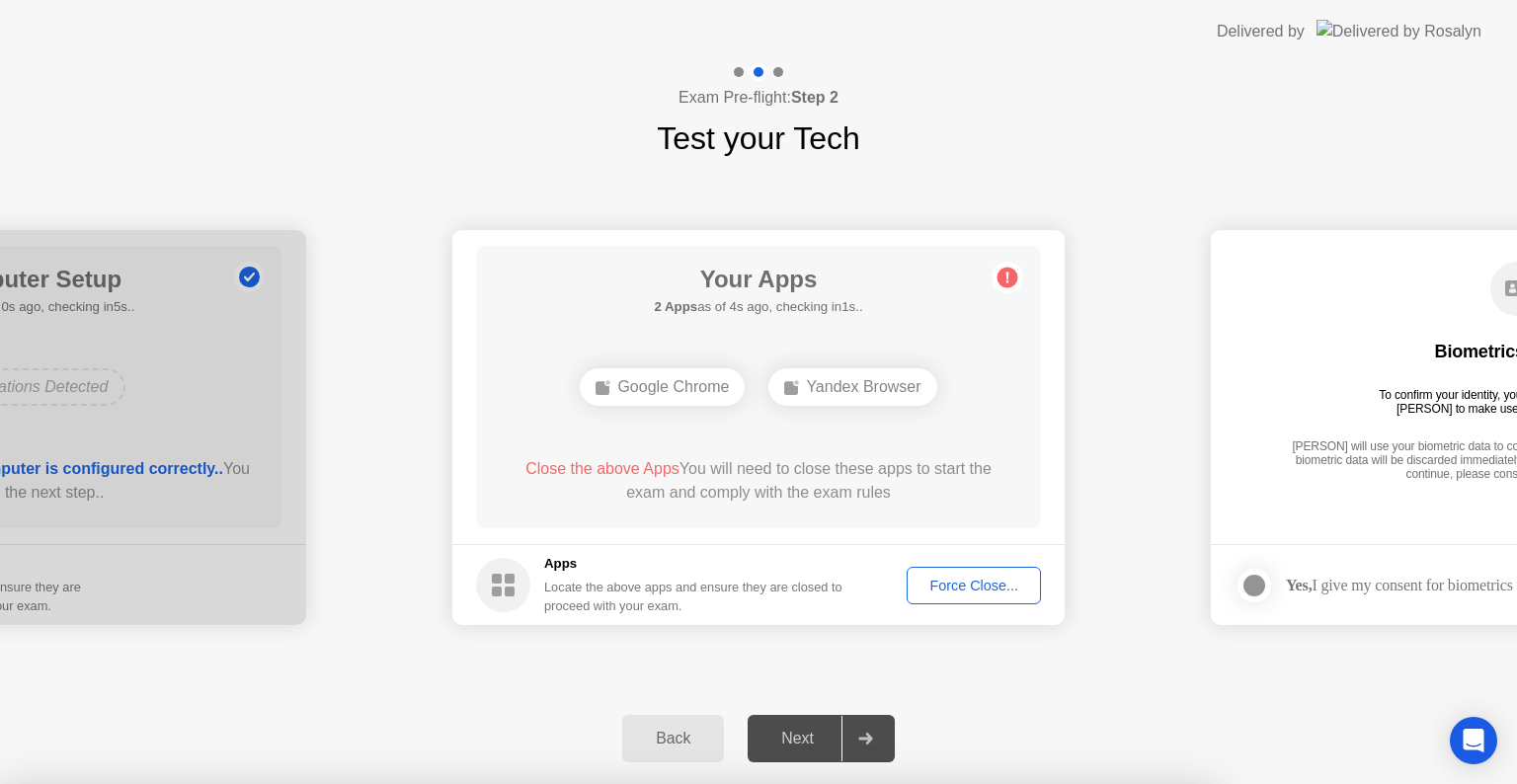 click on "Learn more about closing apps" at bounding box center [606, 935] 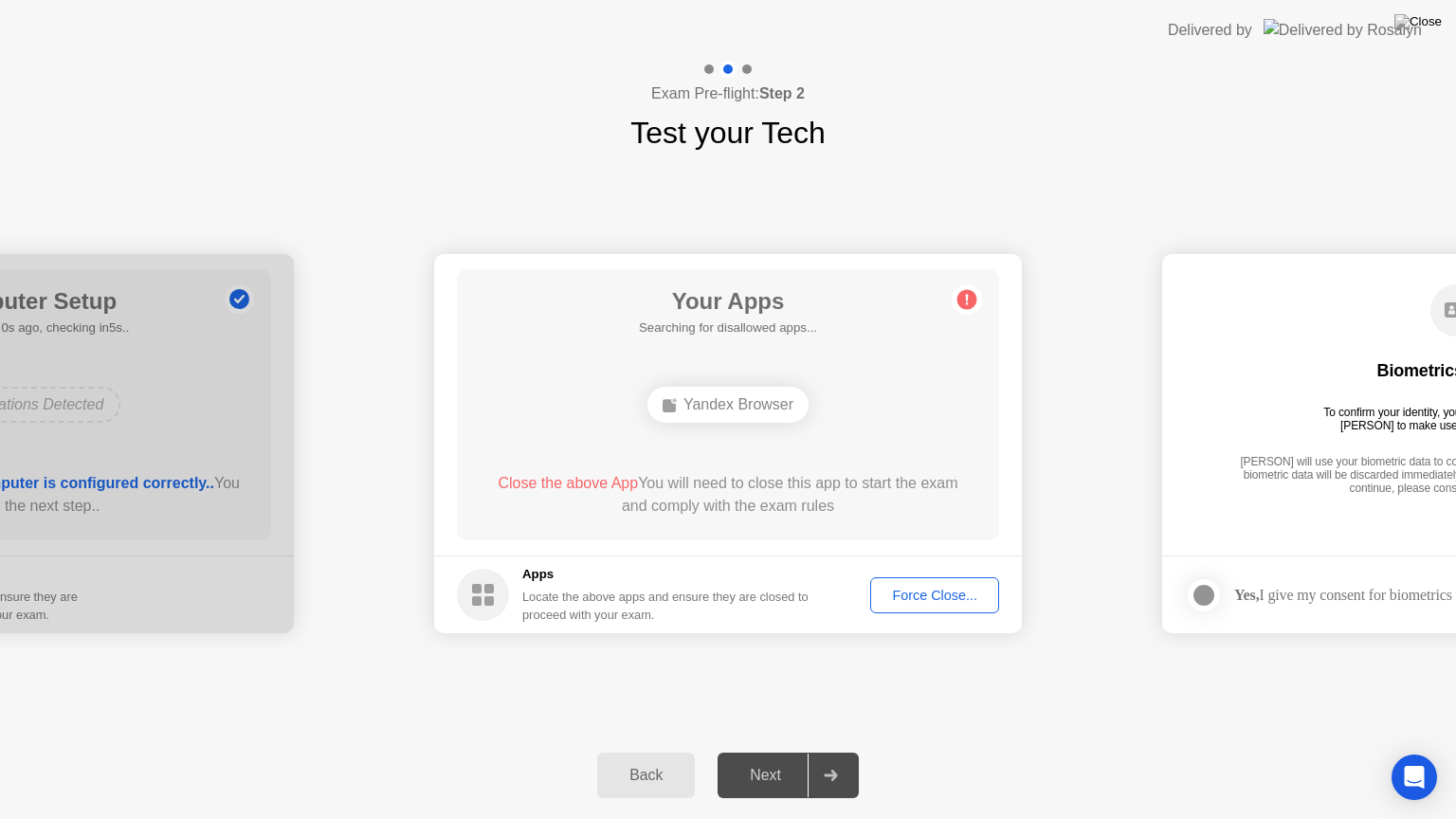 click on "Force Close..." 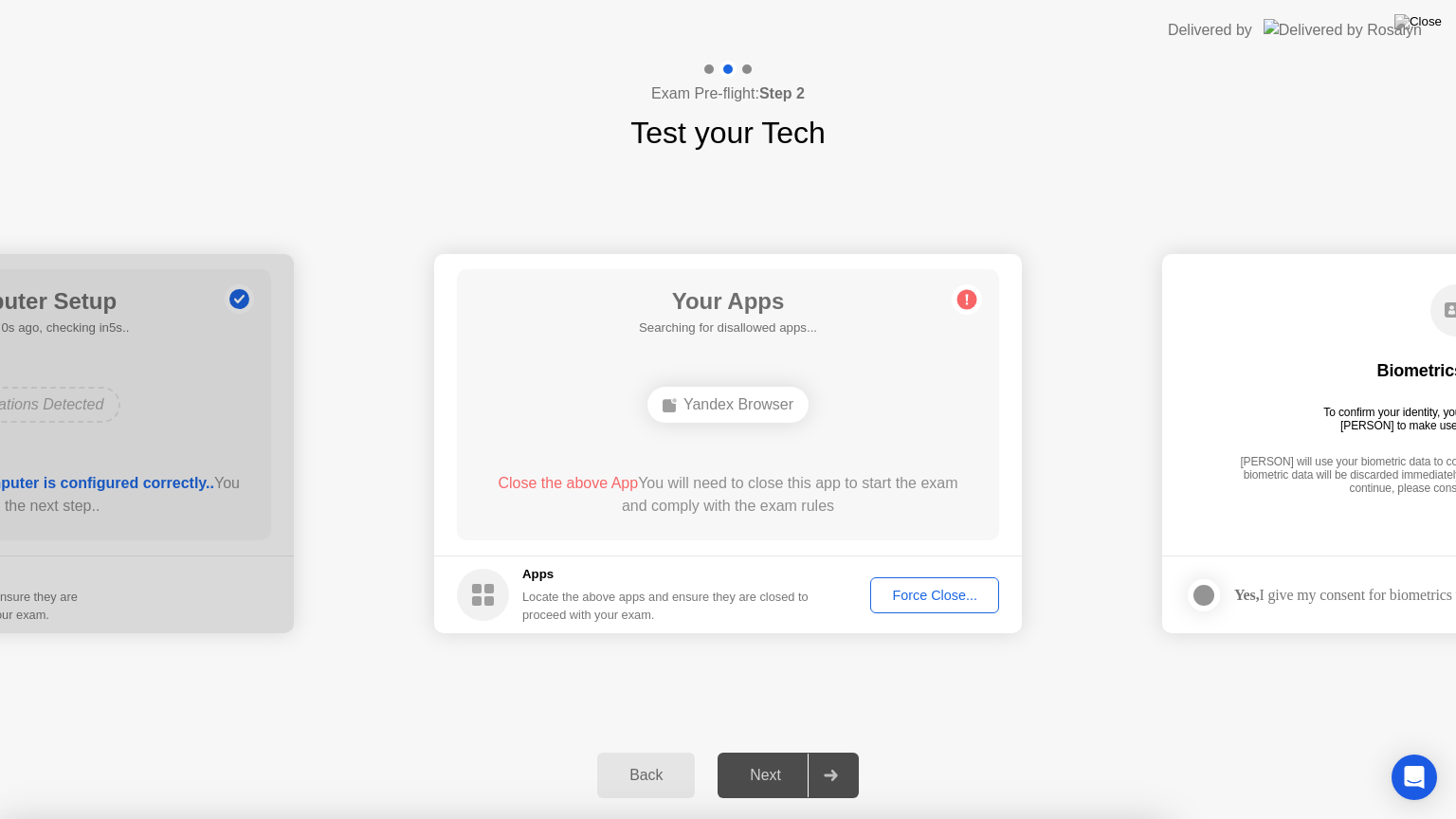 click on "Confirm" at bounding box center (646, 1081) 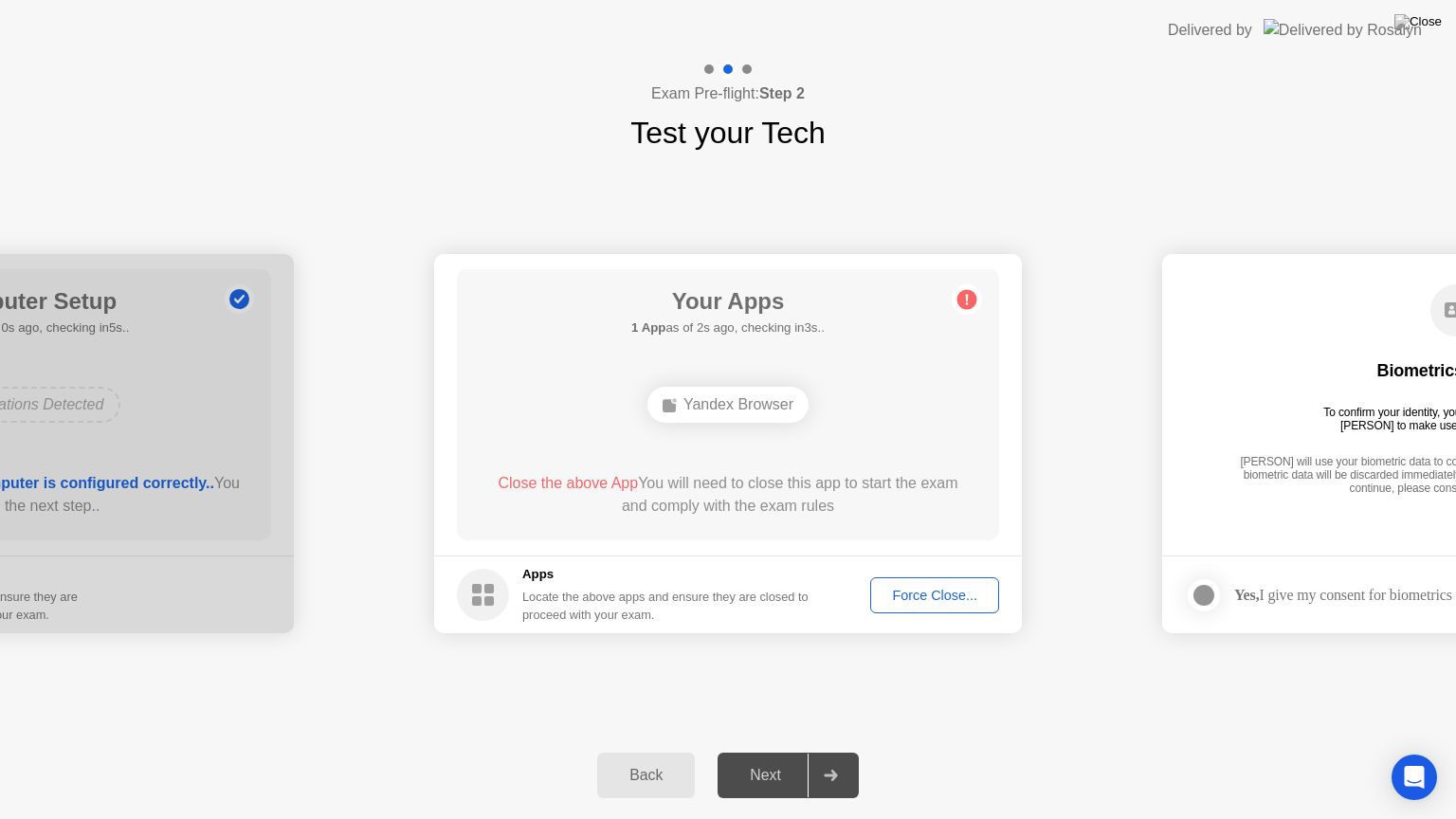 click on "Force Close..." 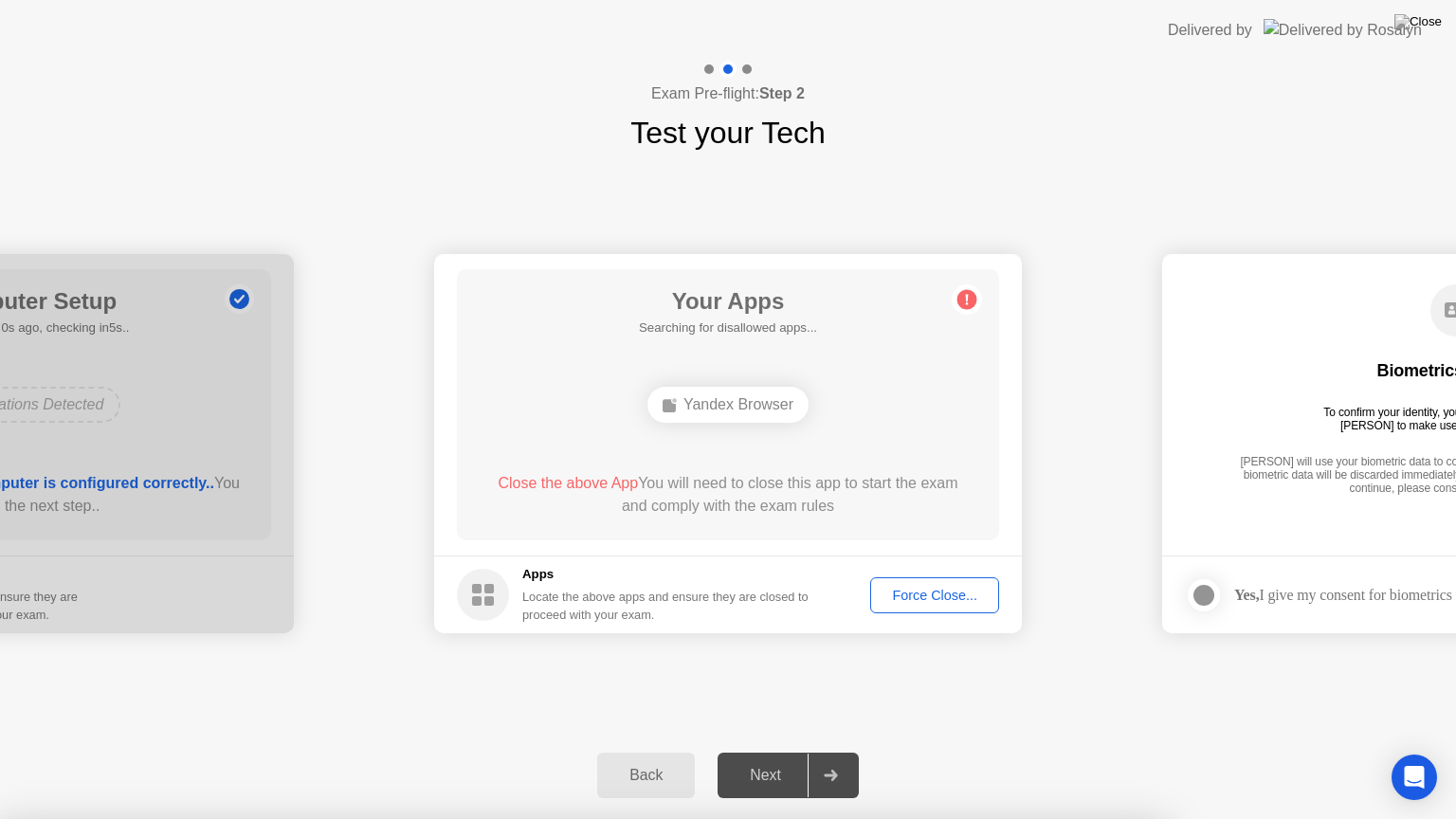 click on "Confirm" at bounding box center (646, 1081) 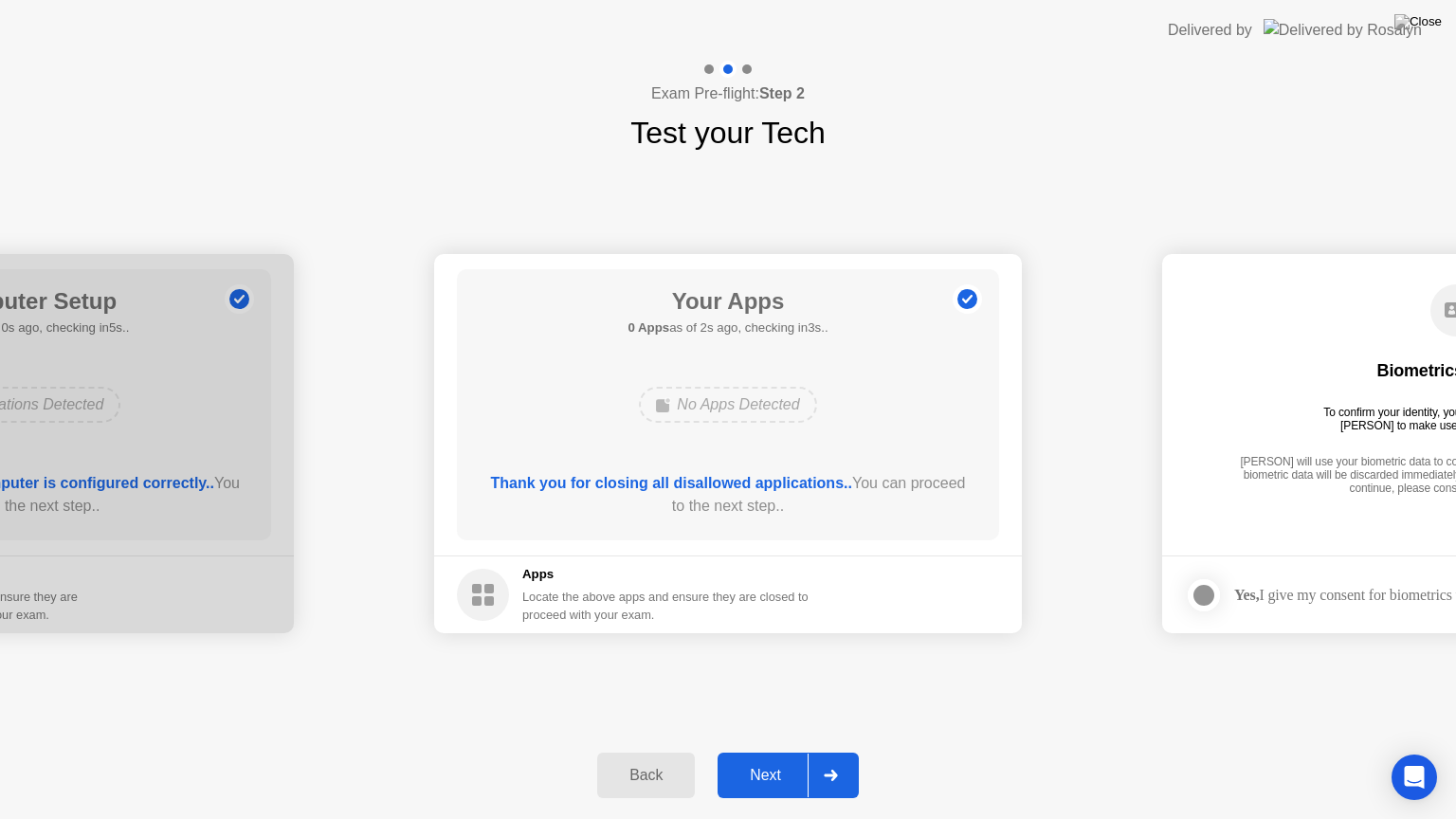 click on "Next" 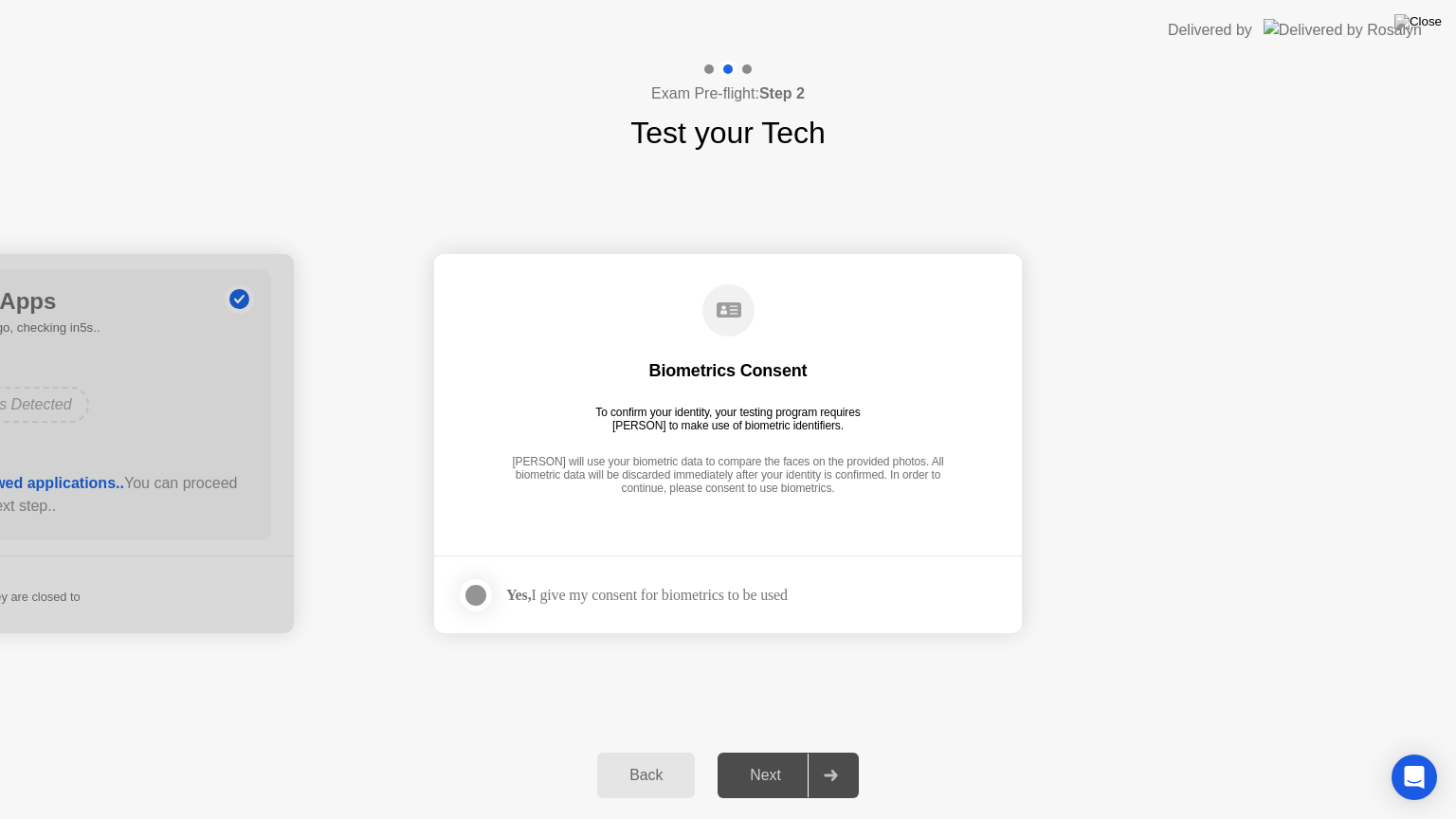click 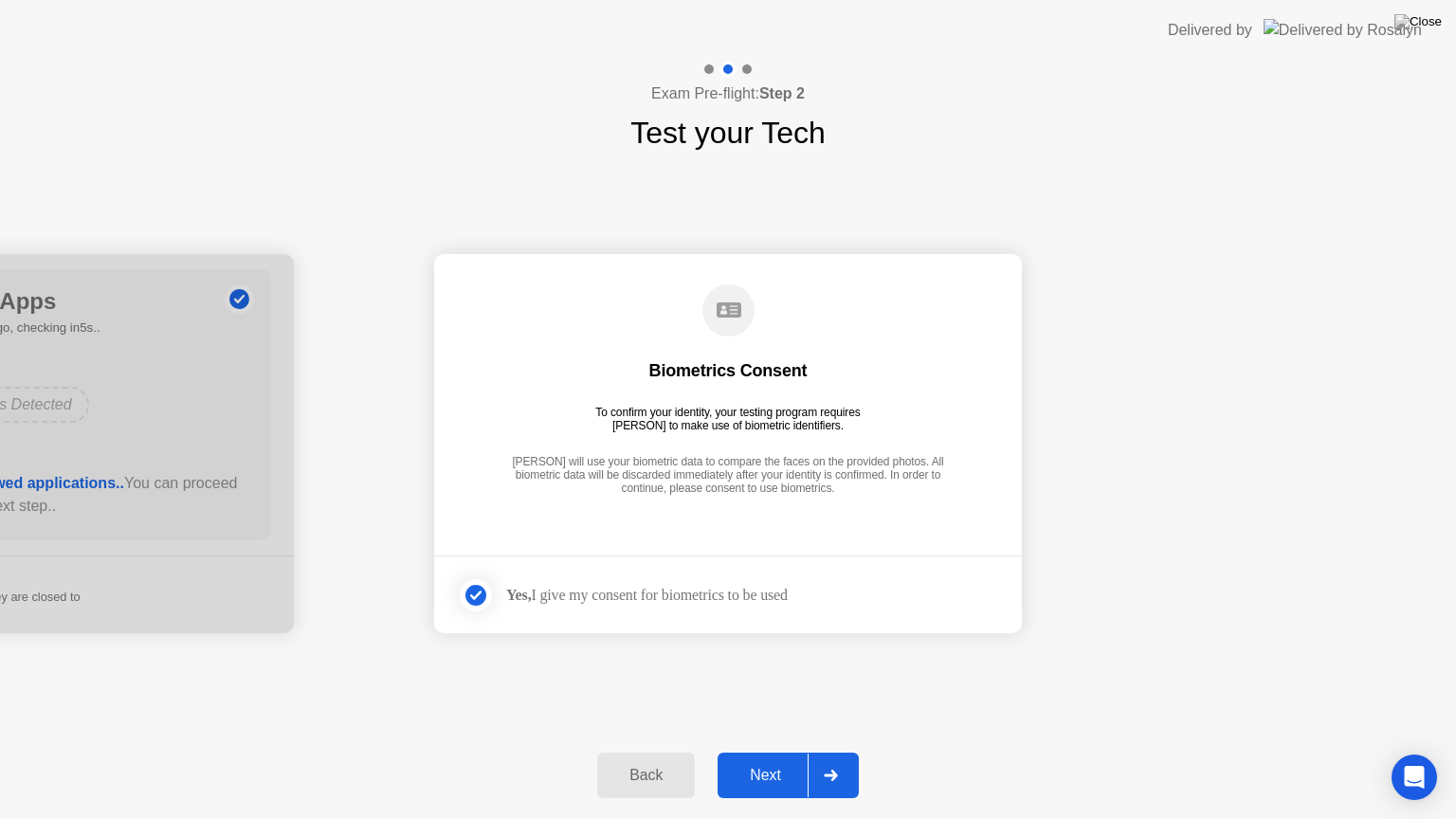 click on "Next" 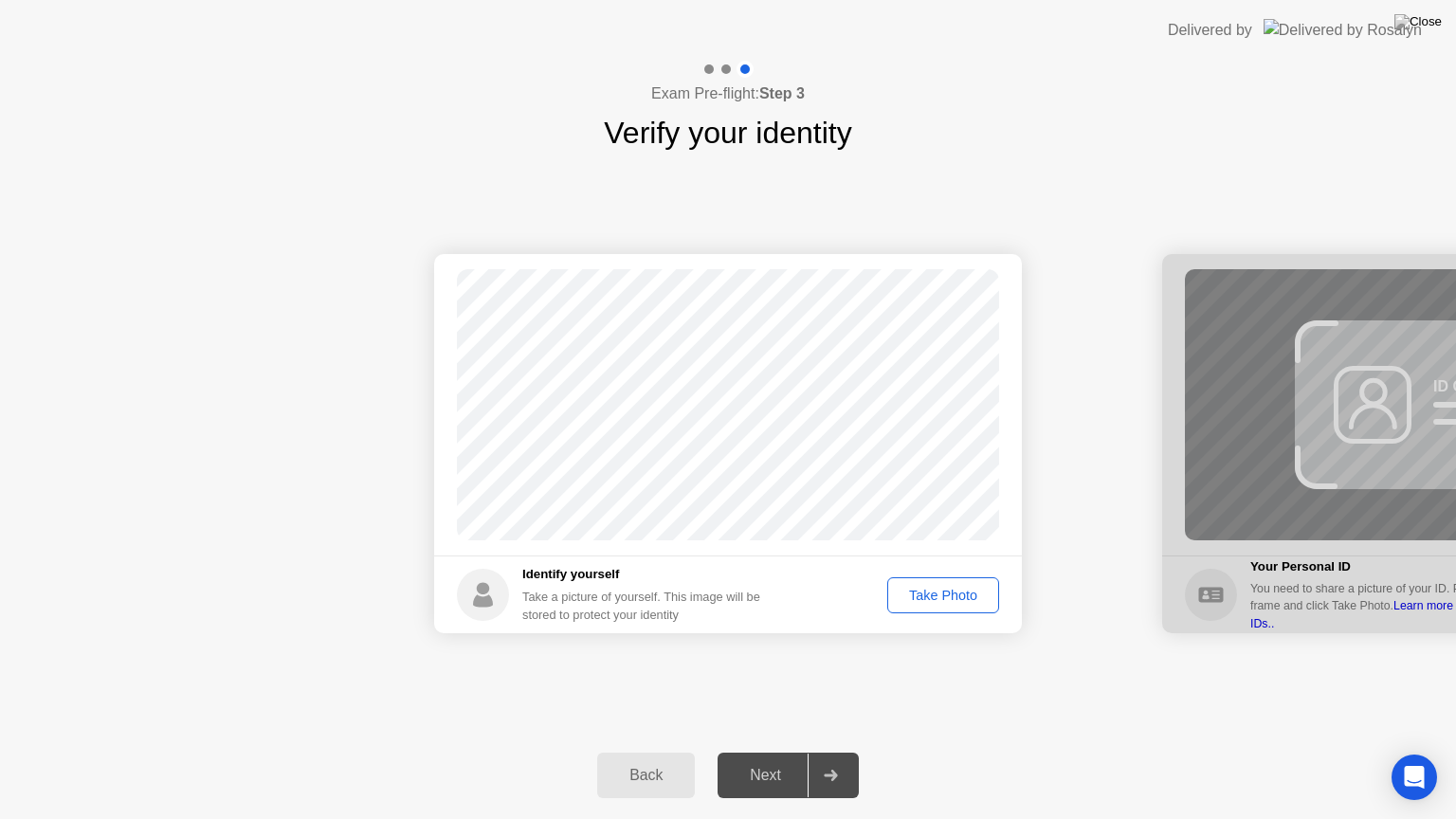 click on "Take Photo" 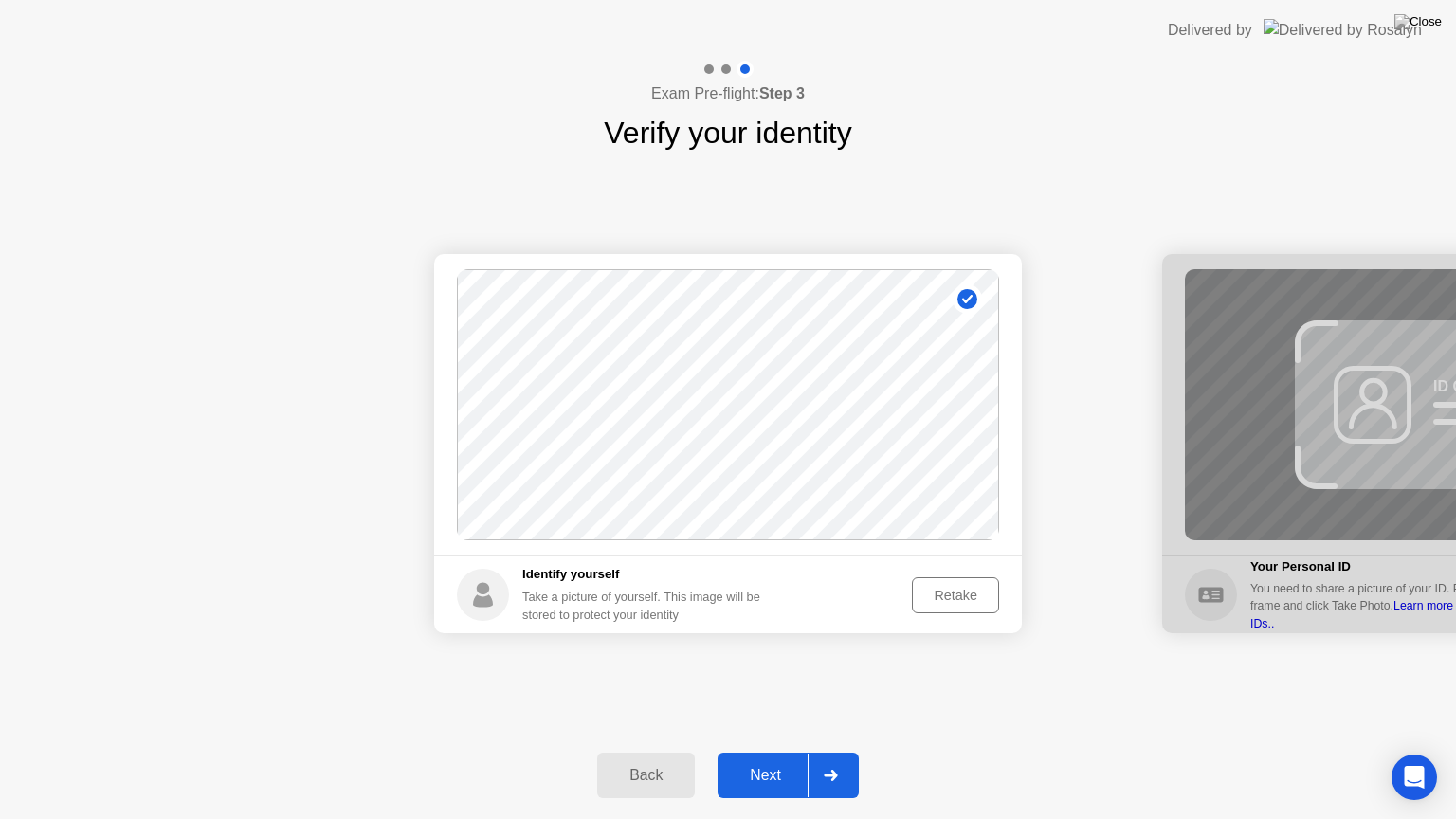 click on "Next" 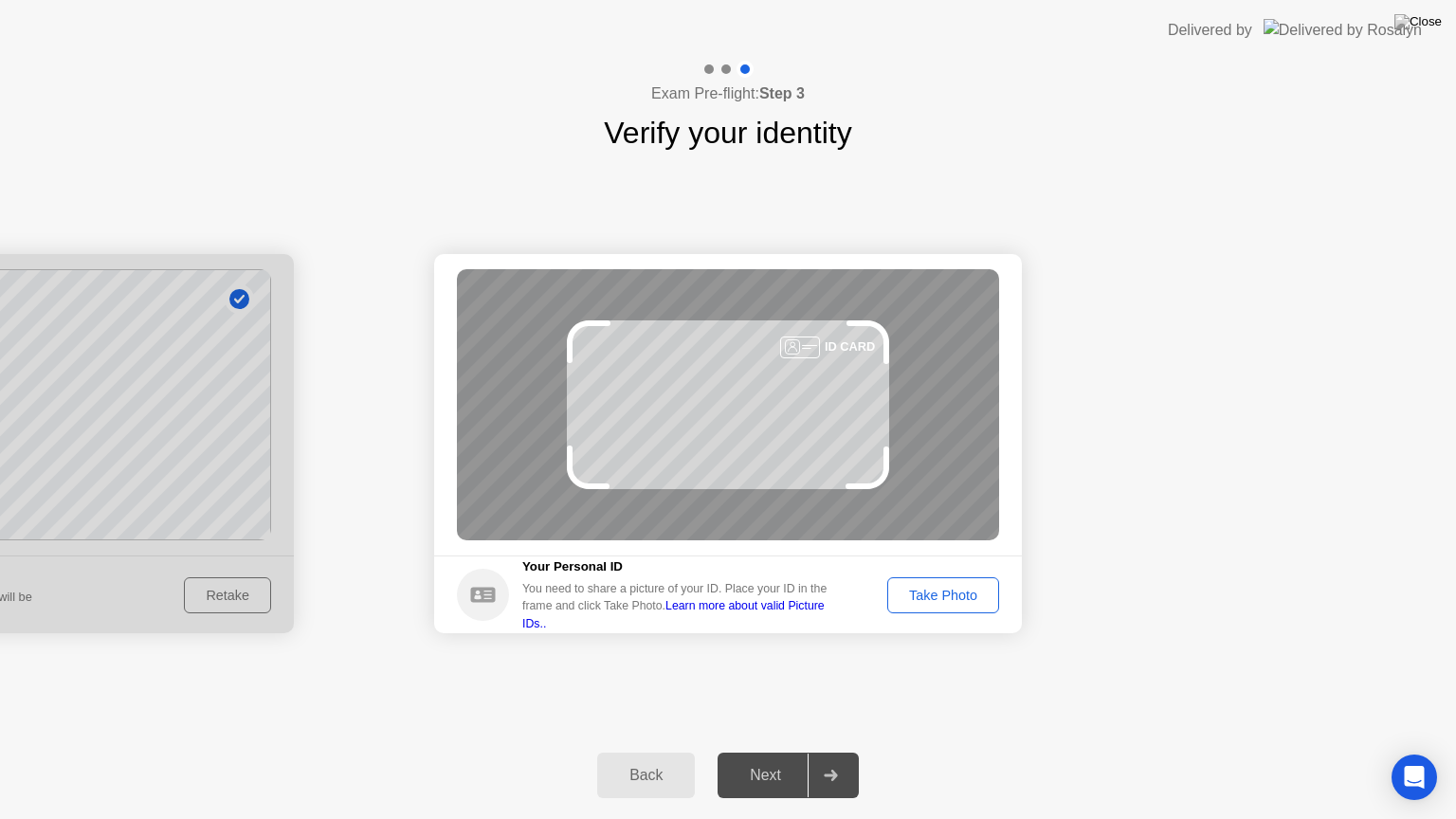 click on "Take Photo" 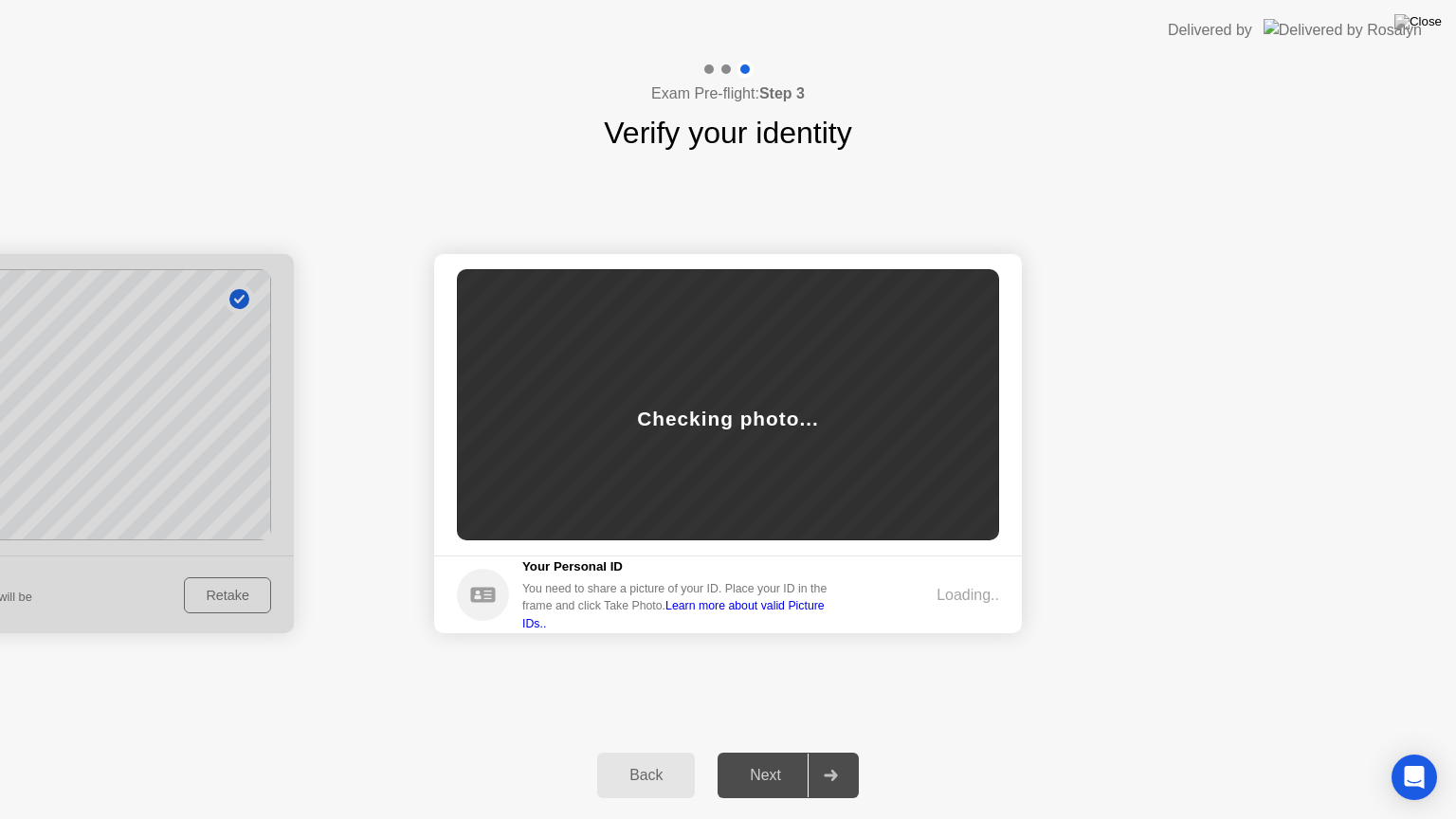 click 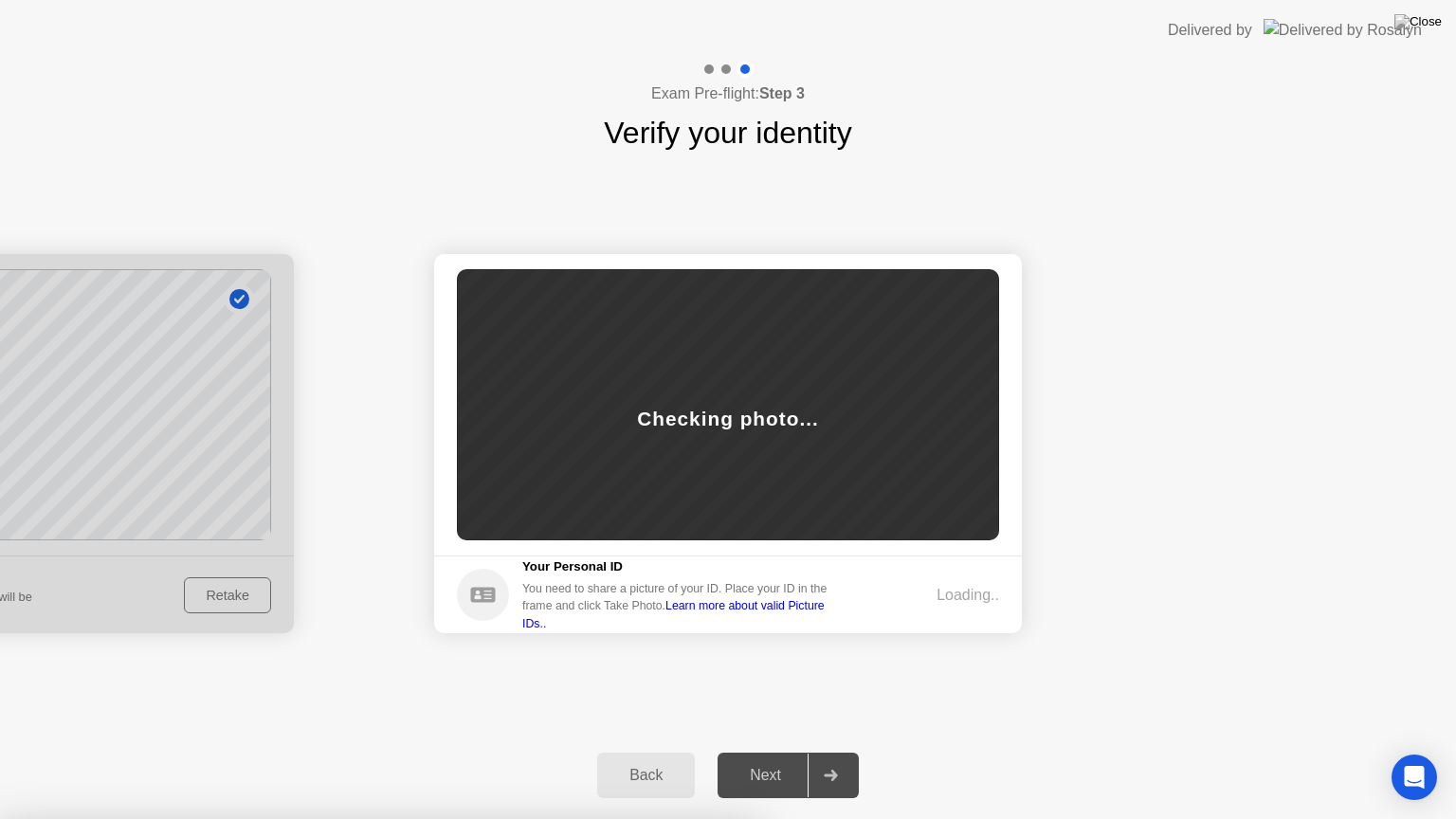 click on "Close App" at bounding box center [379, 1156] 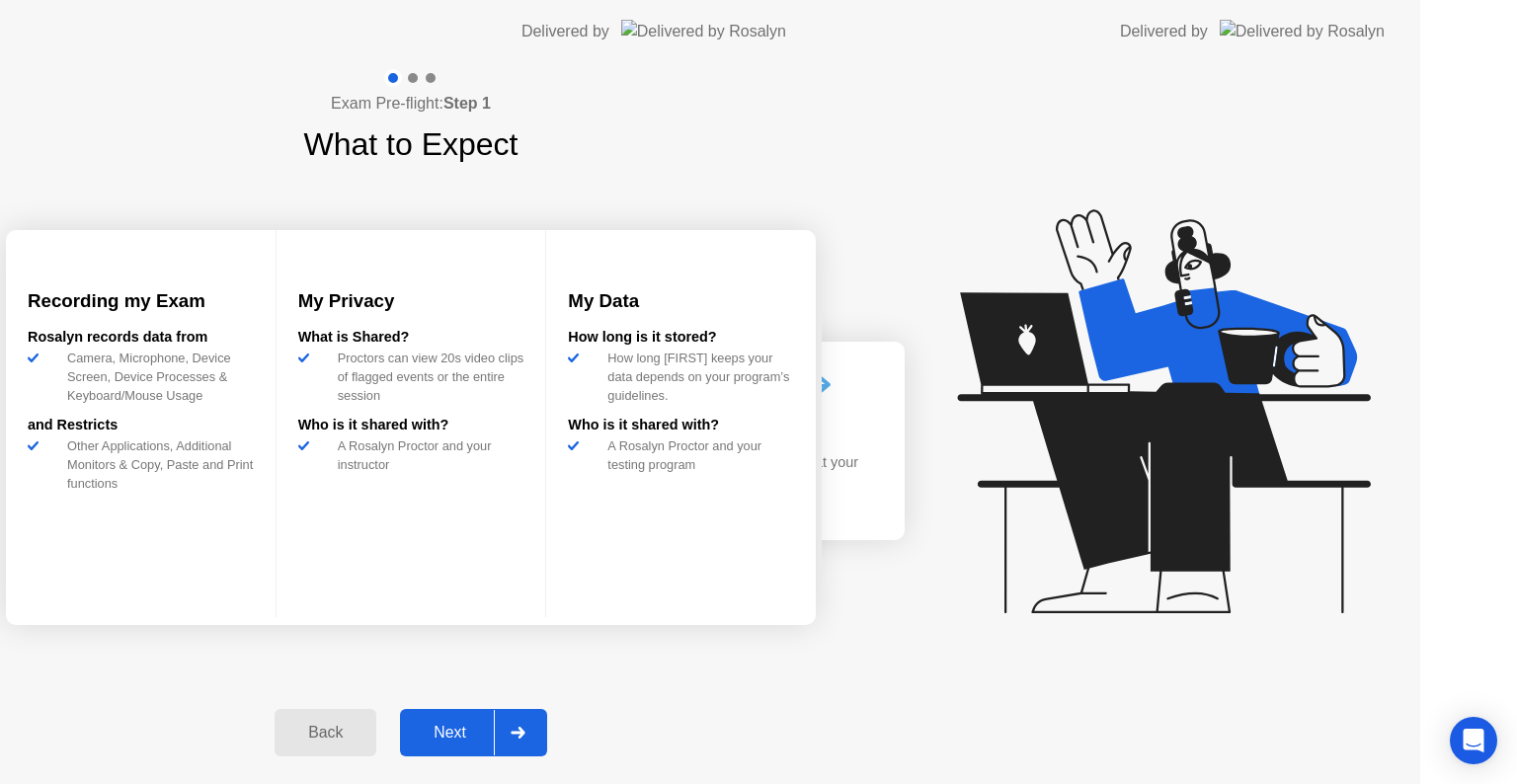 scroll, scrollTop: 0, scrollLeft: 0, axis: both 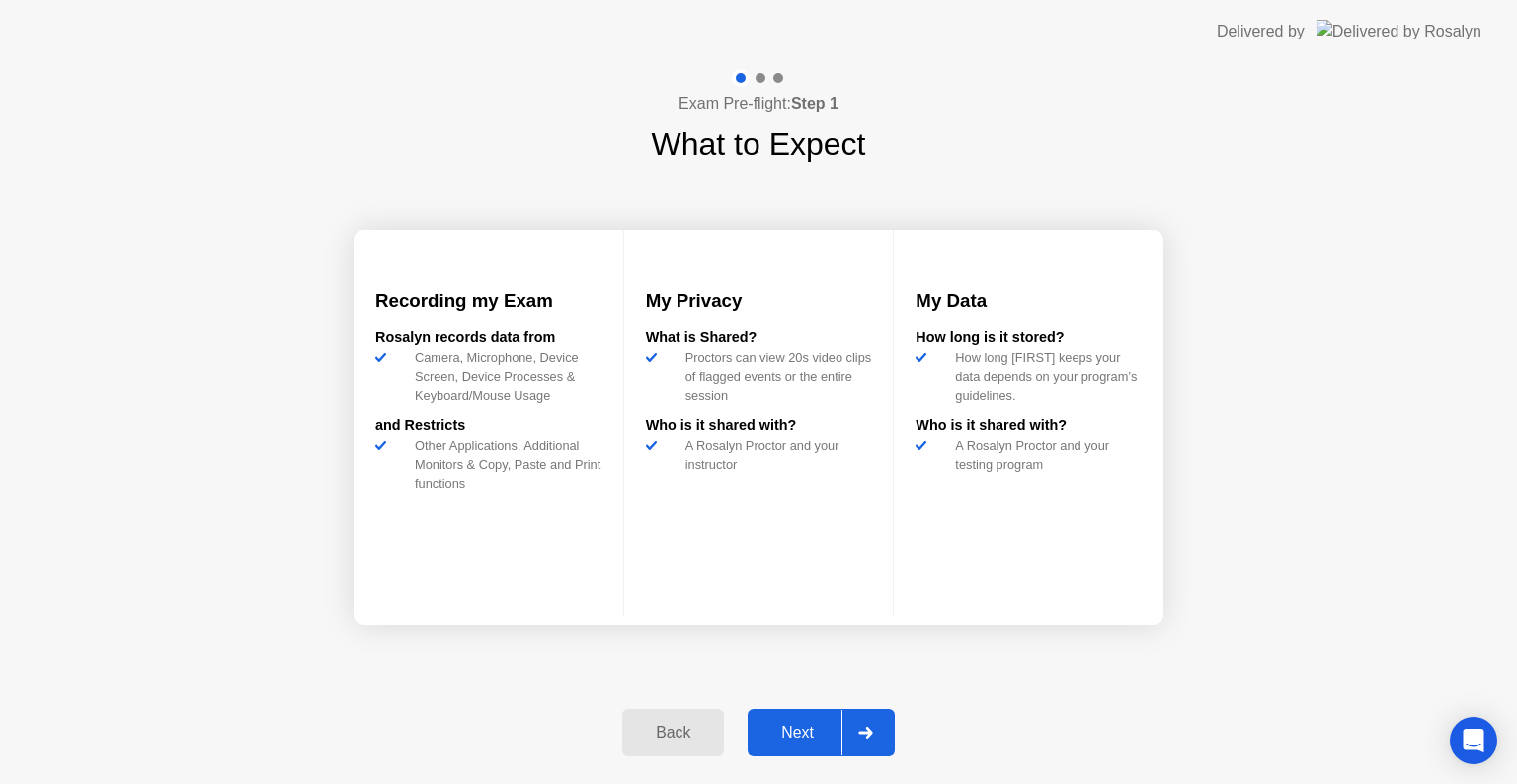 click on "Next" 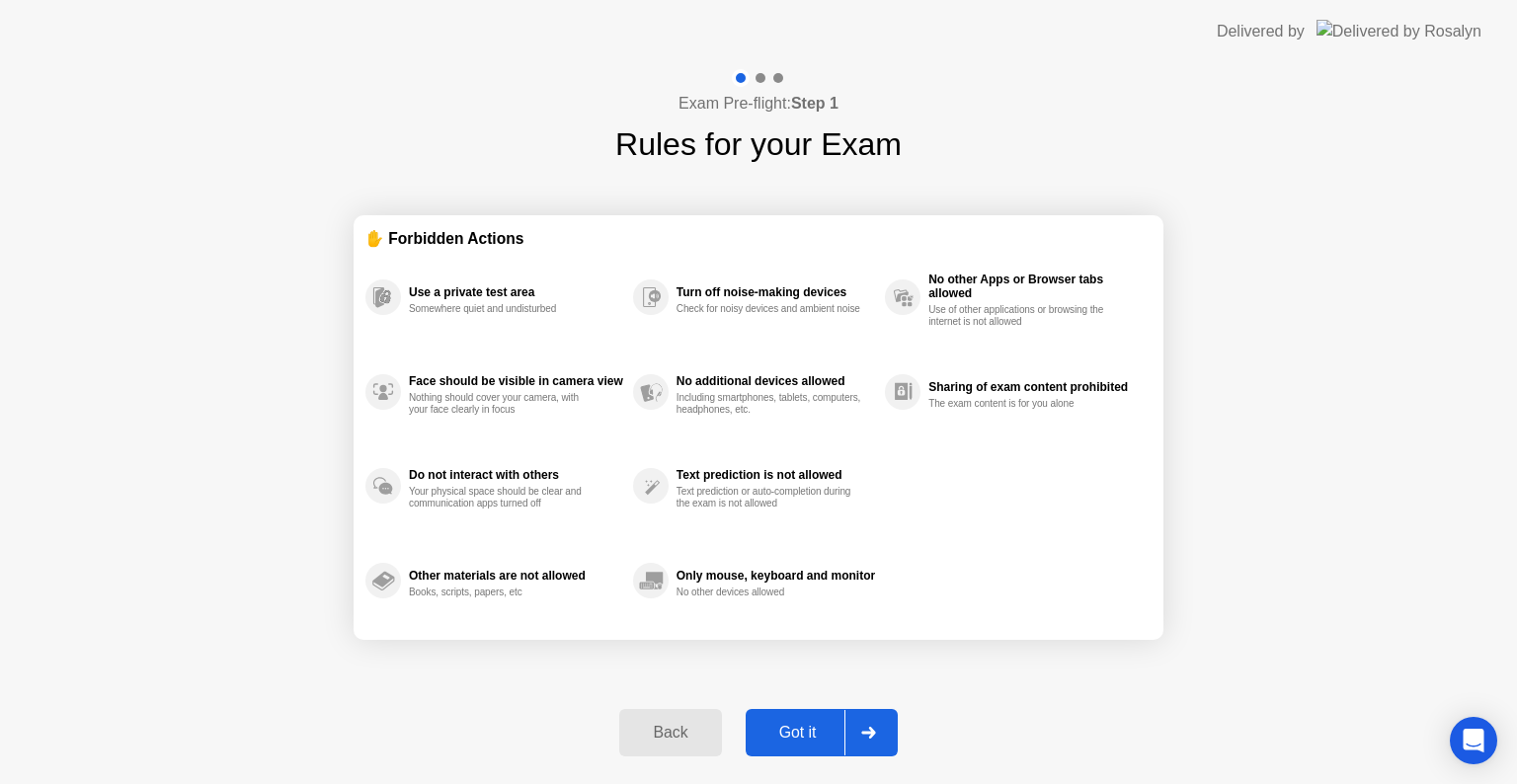 click on "Got it" 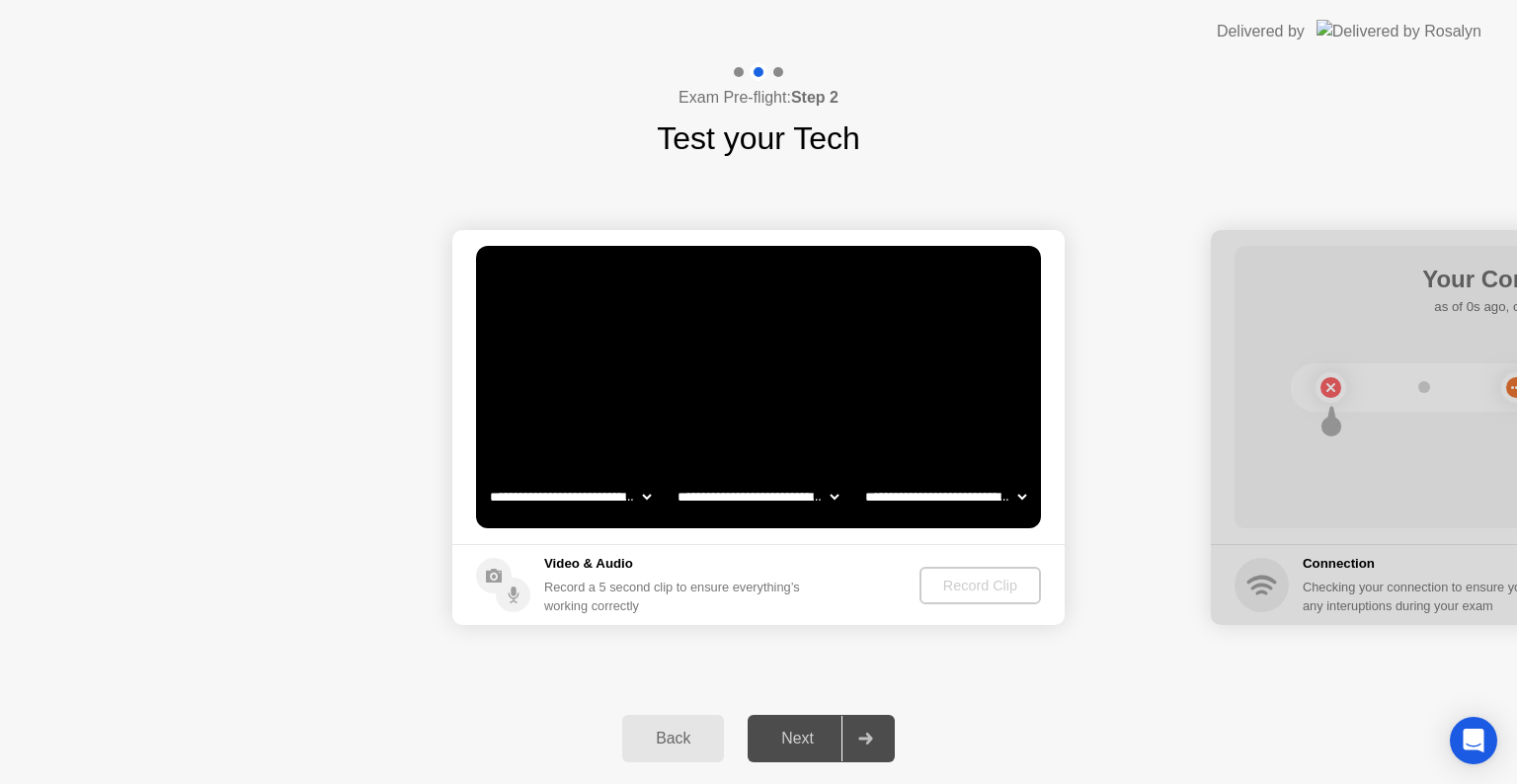 click on "Record Clip" 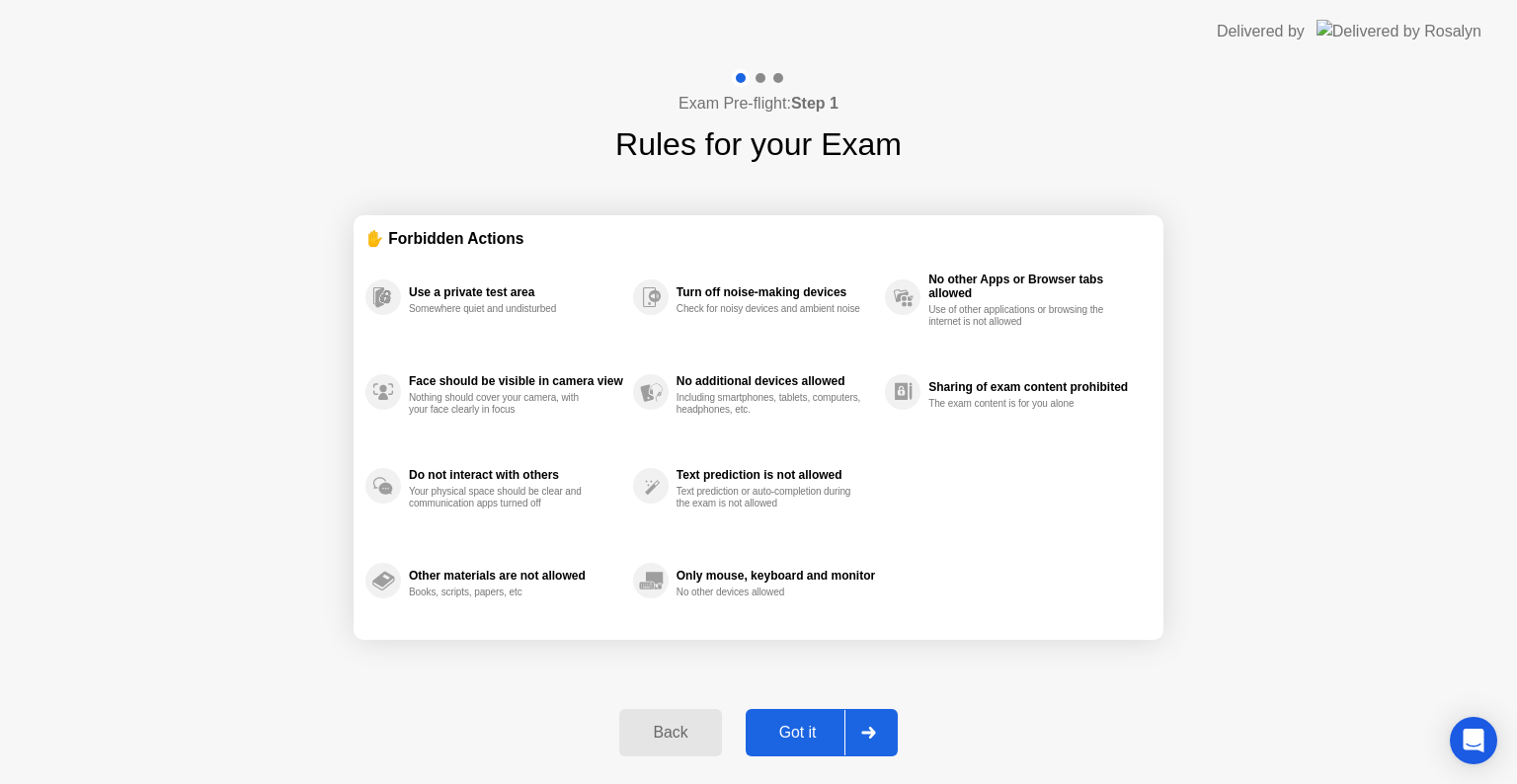 click on "Got it" 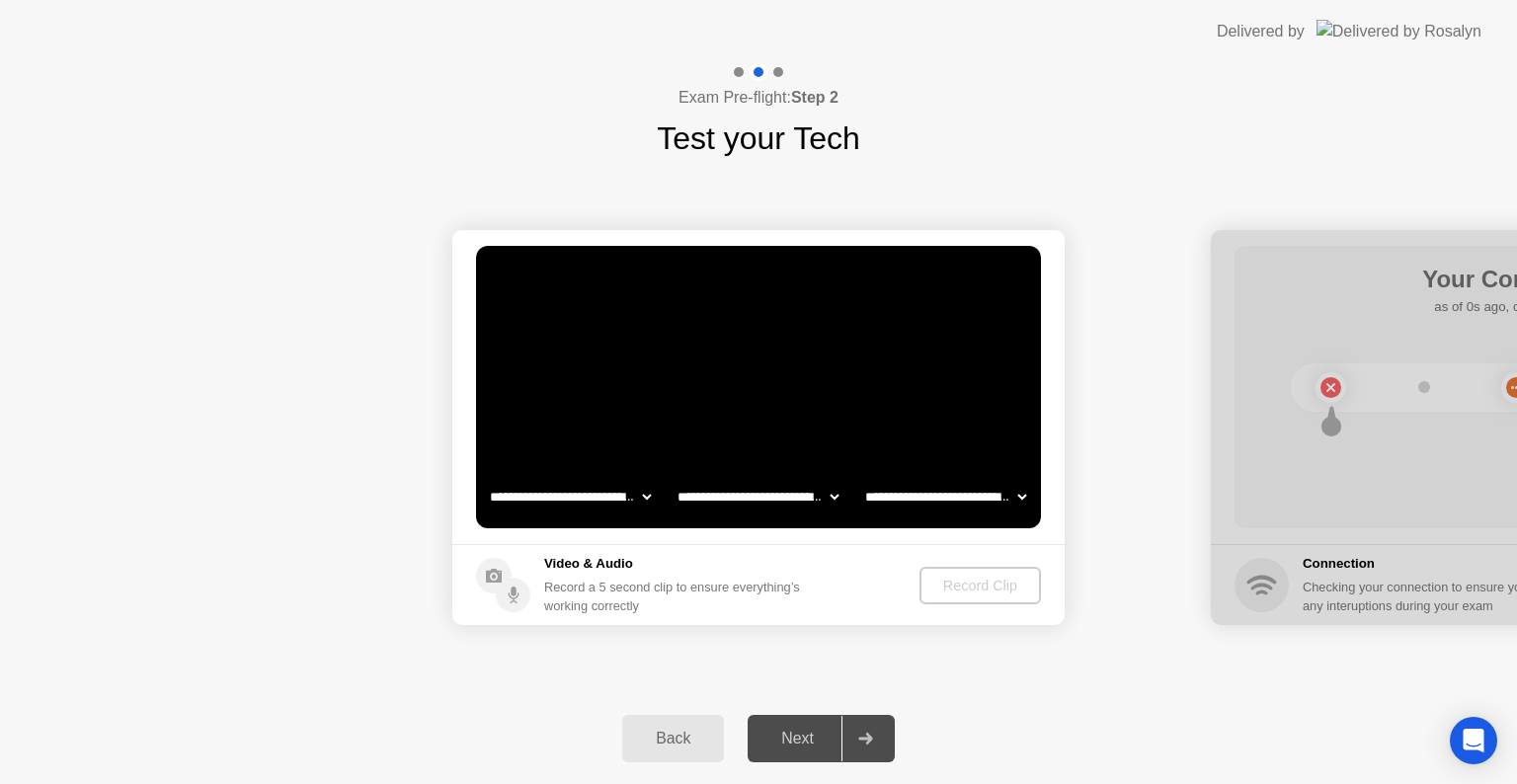 click on "**********" 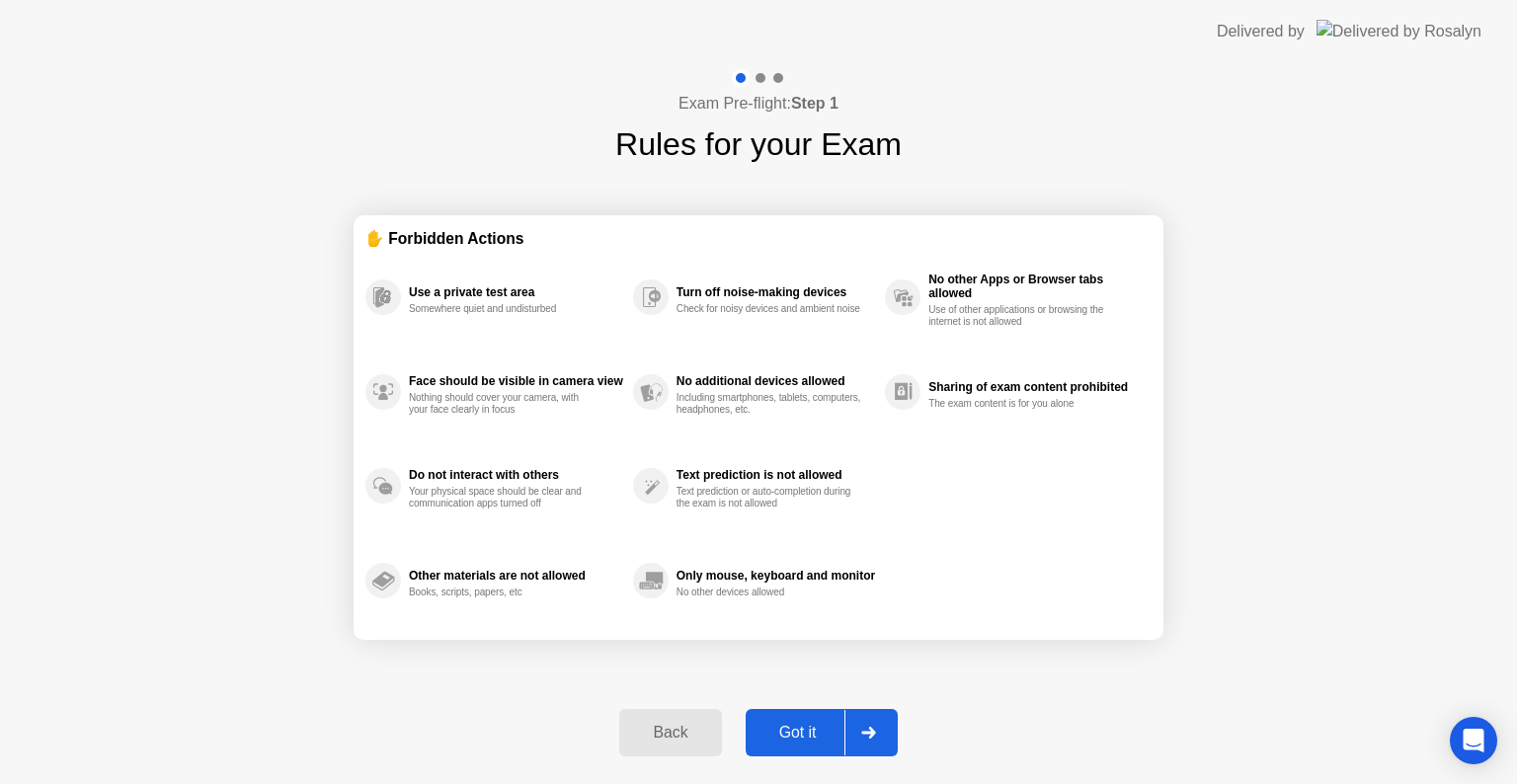 click on "Got it" 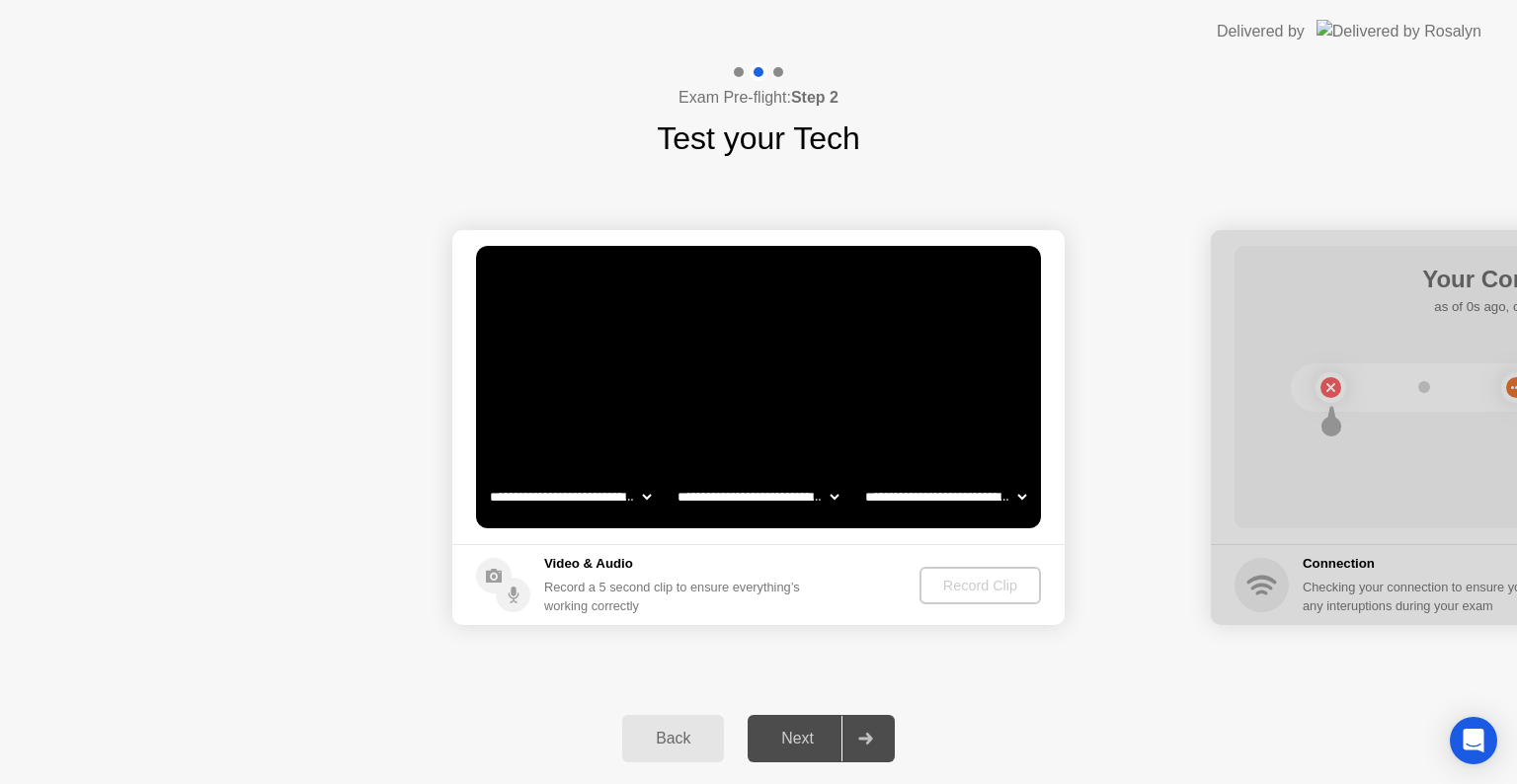 click on "Next" 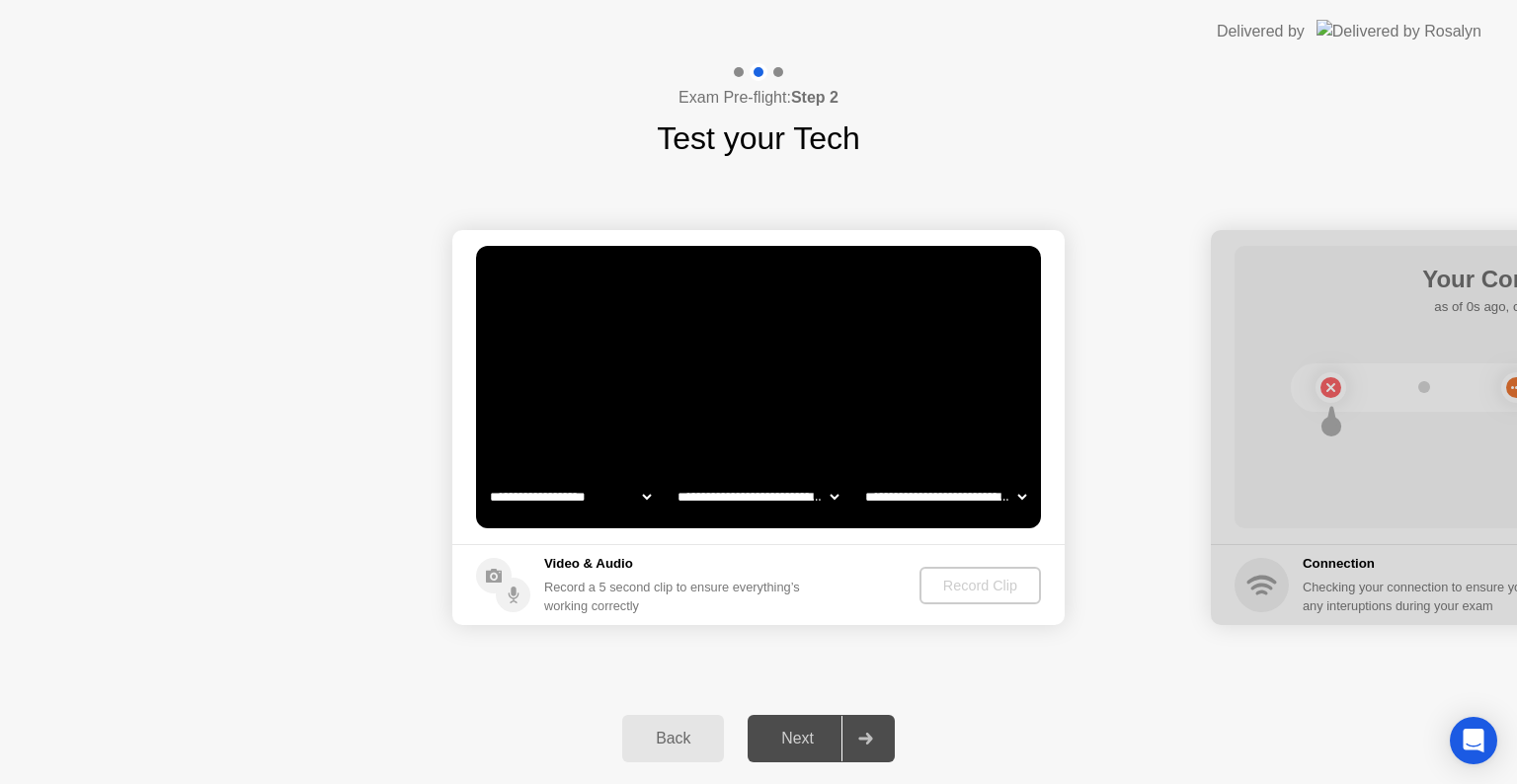click on "**********" 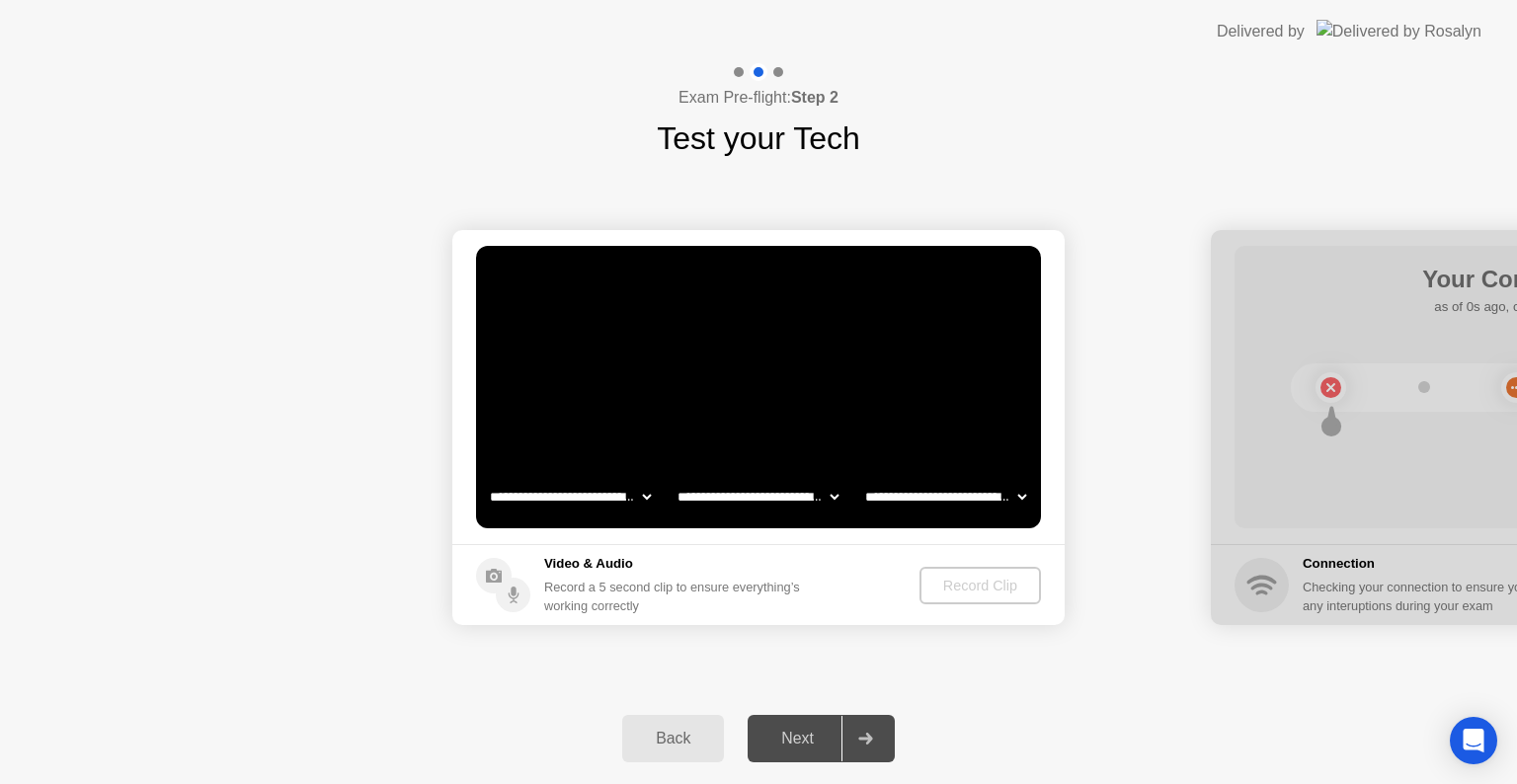 click on "**********" 